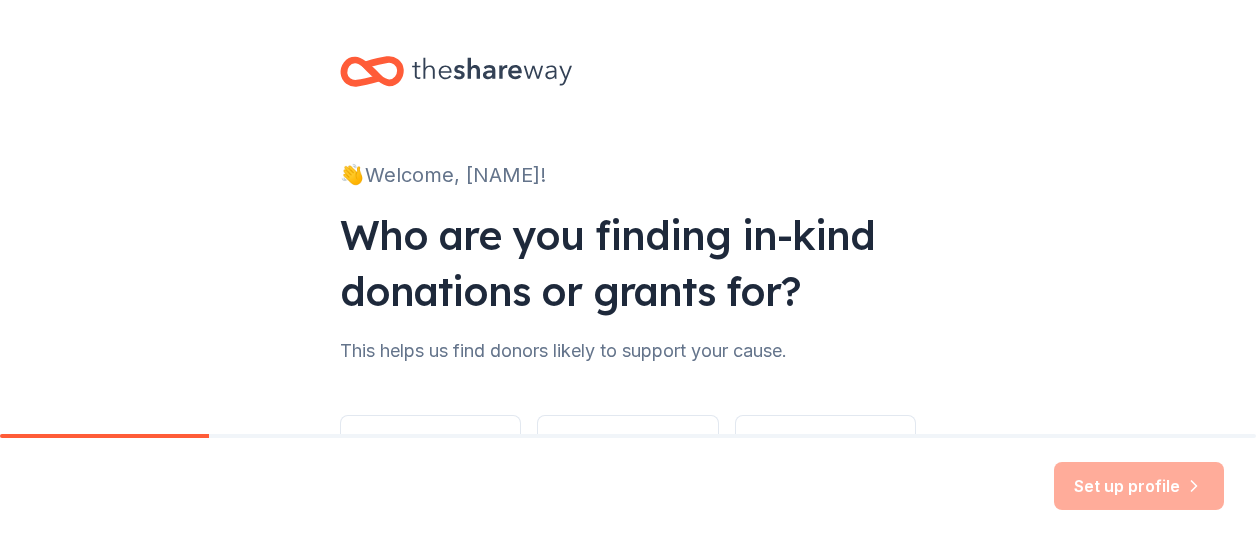 scroll, scrollTop: 0, scrollLeft: 0, axis: both 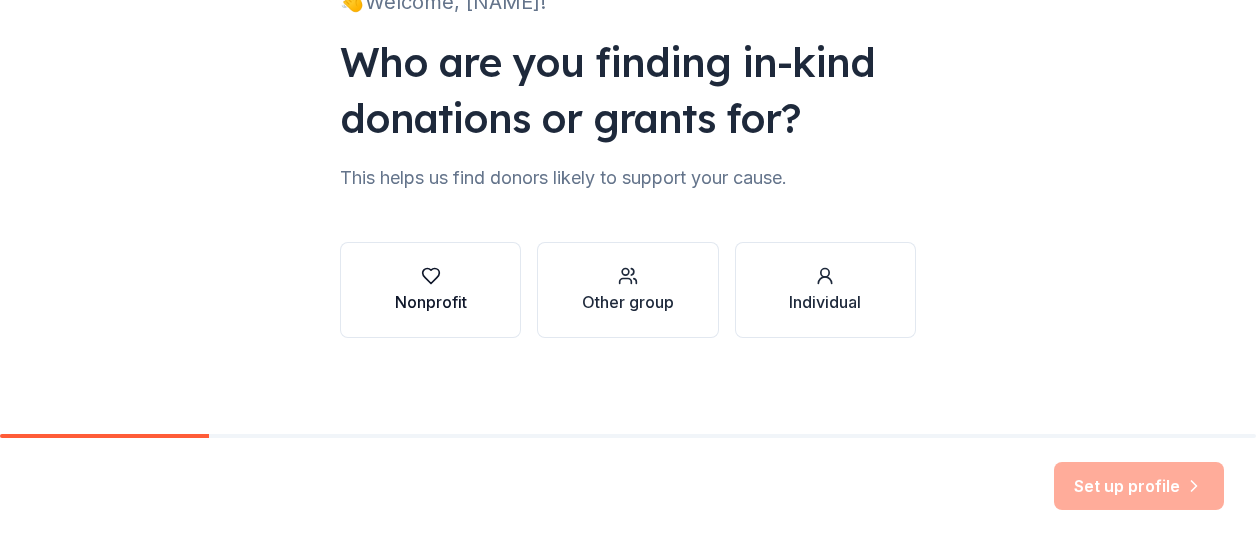 click on "Nonprofit" at bounding box center (431, 302) 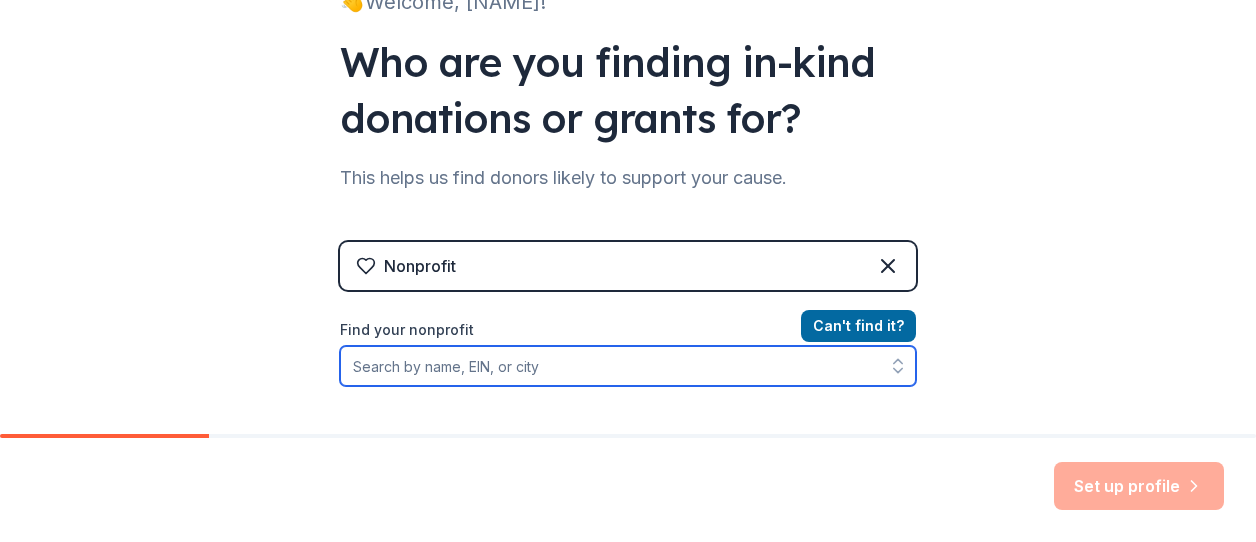 click on "Find your nonprofit" at bounding box center (628, 366) 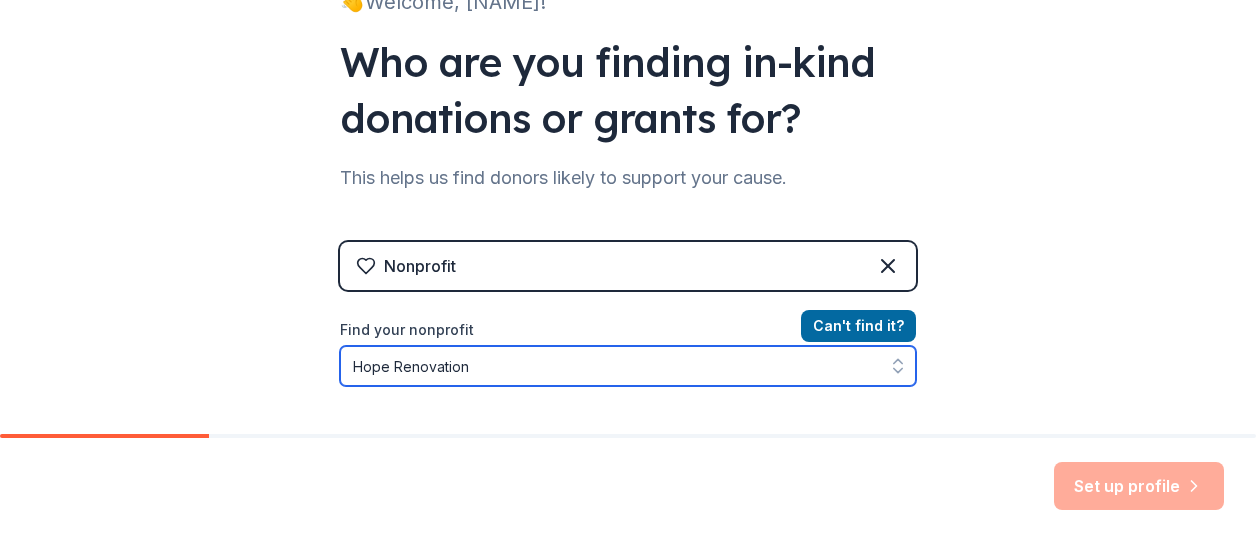 type on "Hope Renovations" 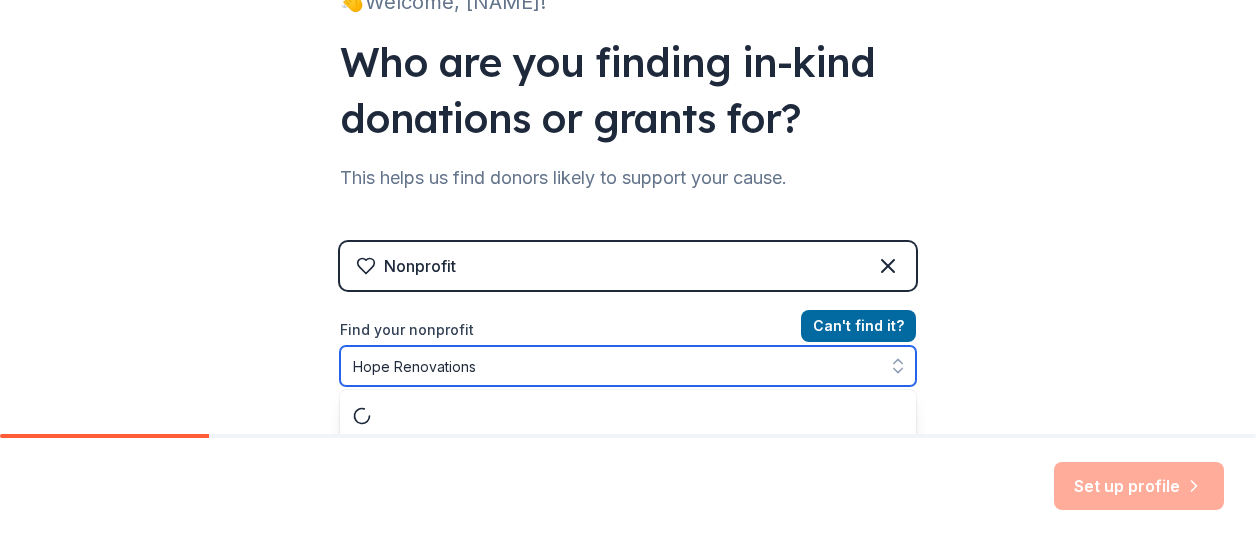 scroll, scrollTop: 225, scrollLeft: 0, axis: vertical 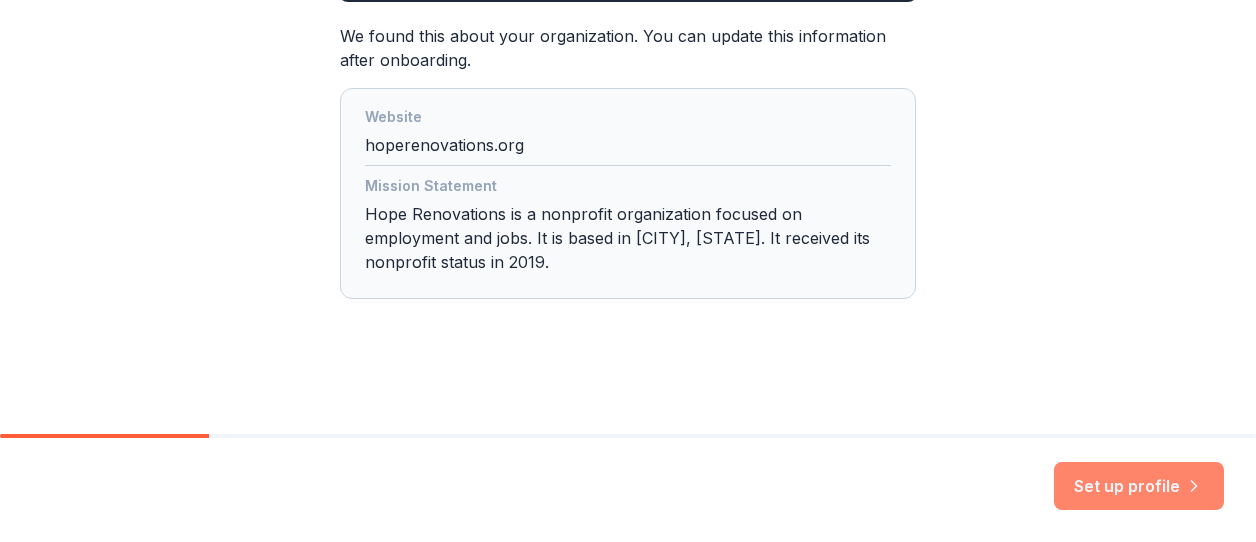 click on "Set up profile" at bounding box center (1139, 486) 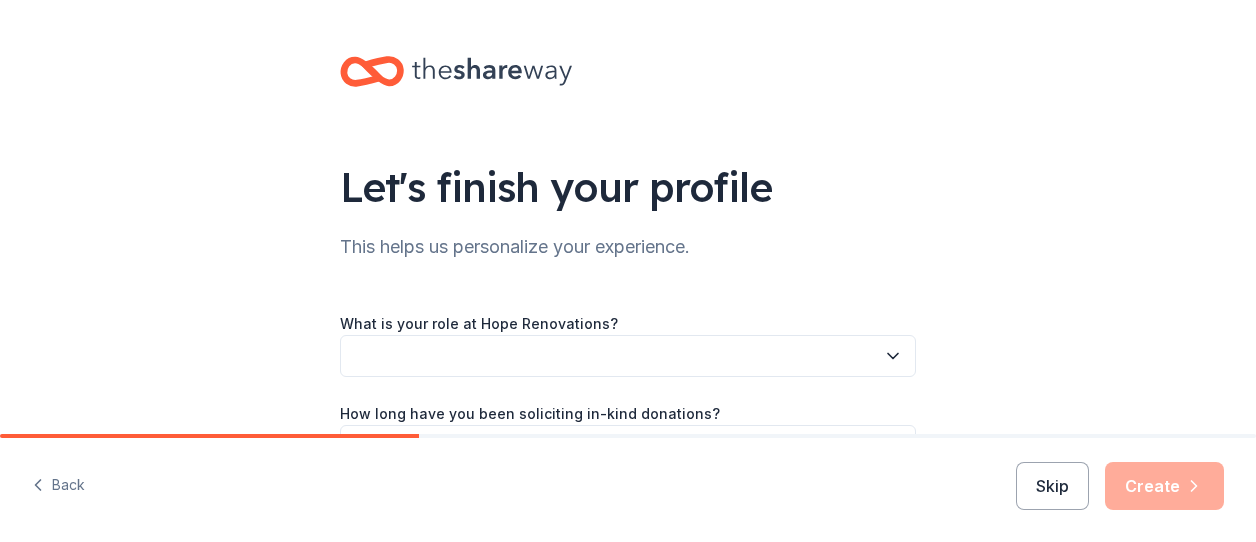 click 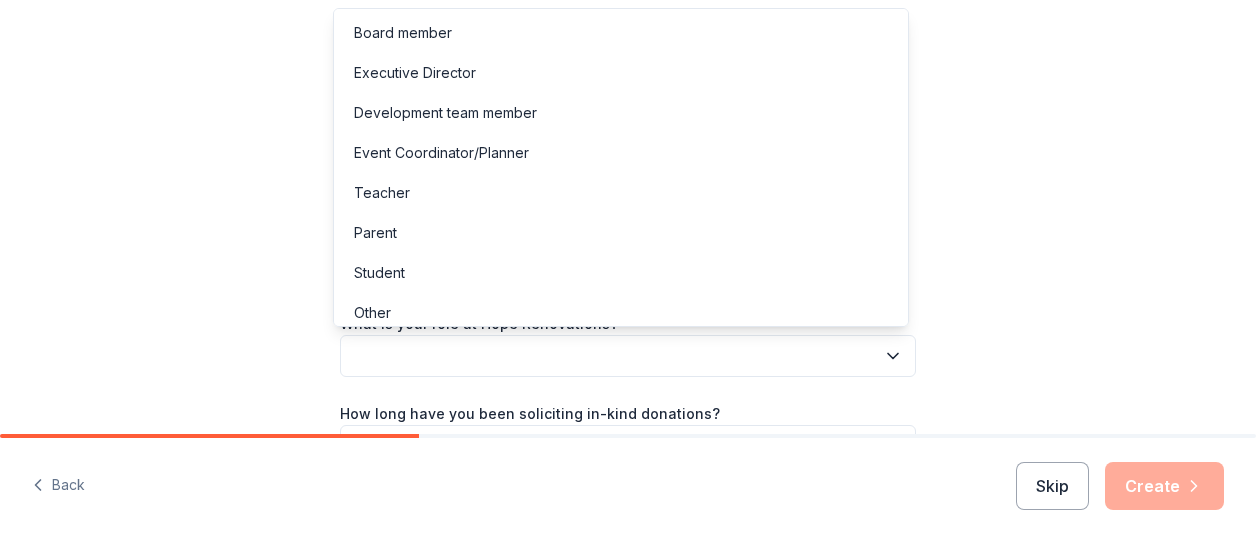 scroll, scrollTop: 10, scrollLeft: 0, axis: vertical 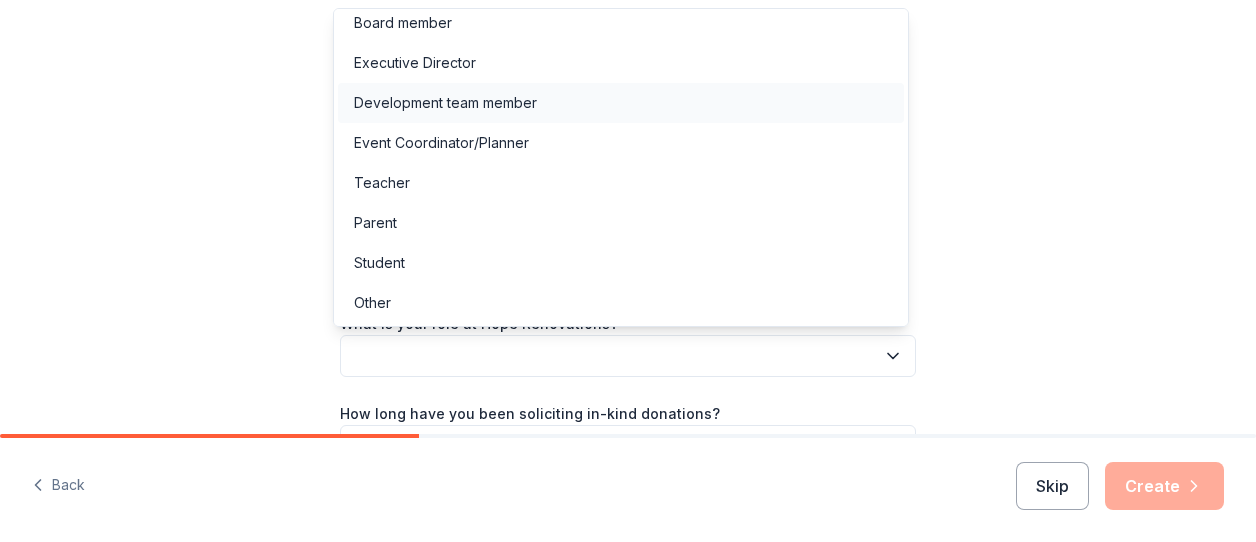 click on "Development team member" at bounding box center (445, 103) 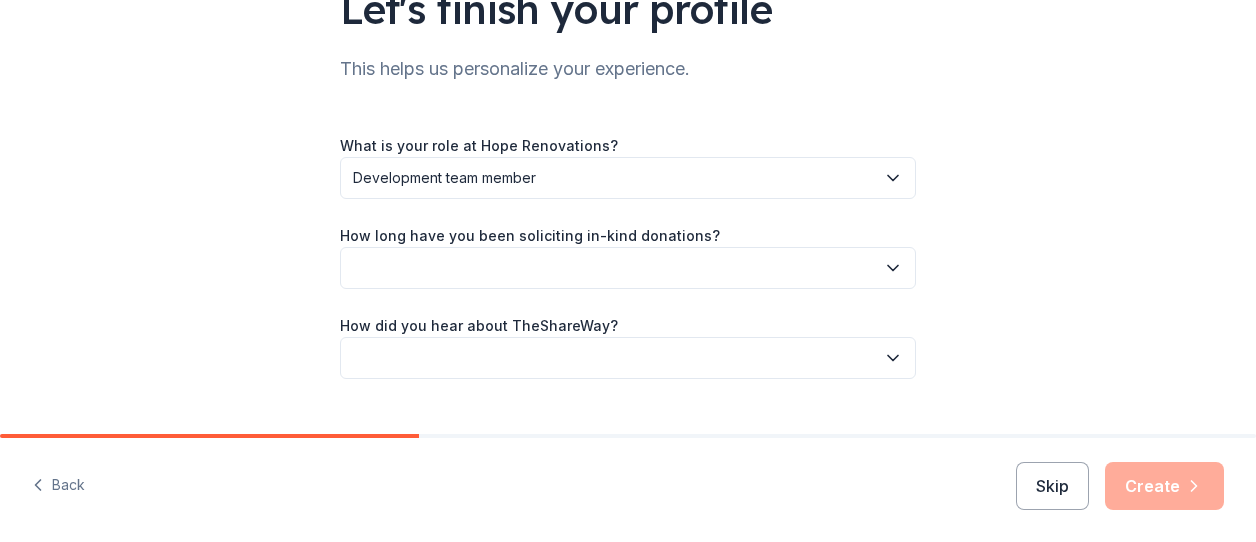 scroll, scrollTop: 186, scrollLeft: 0, axis: vertical 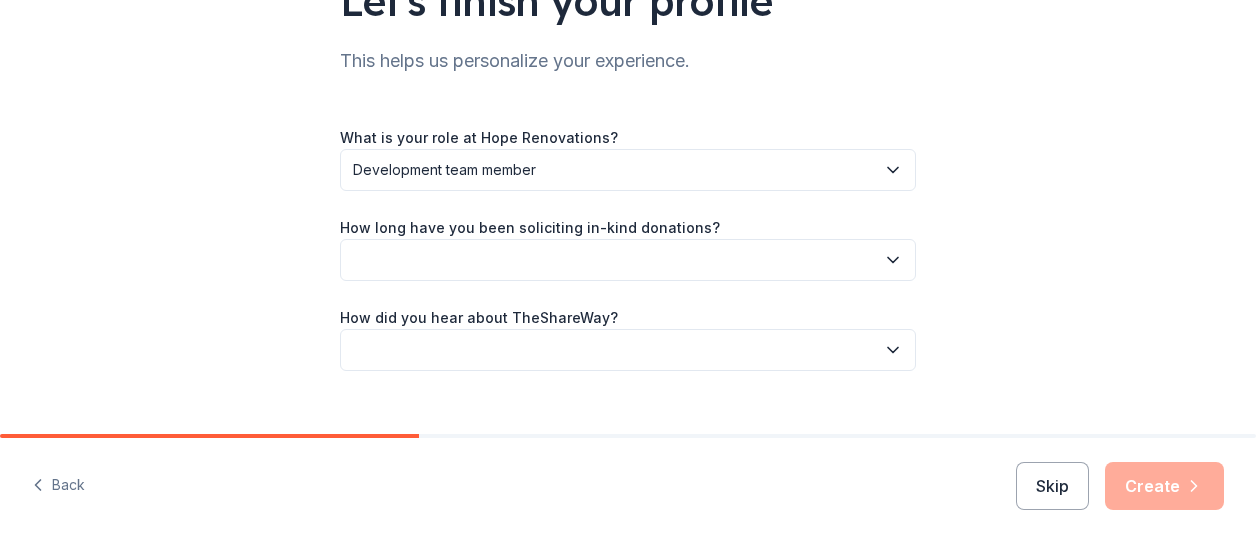 click 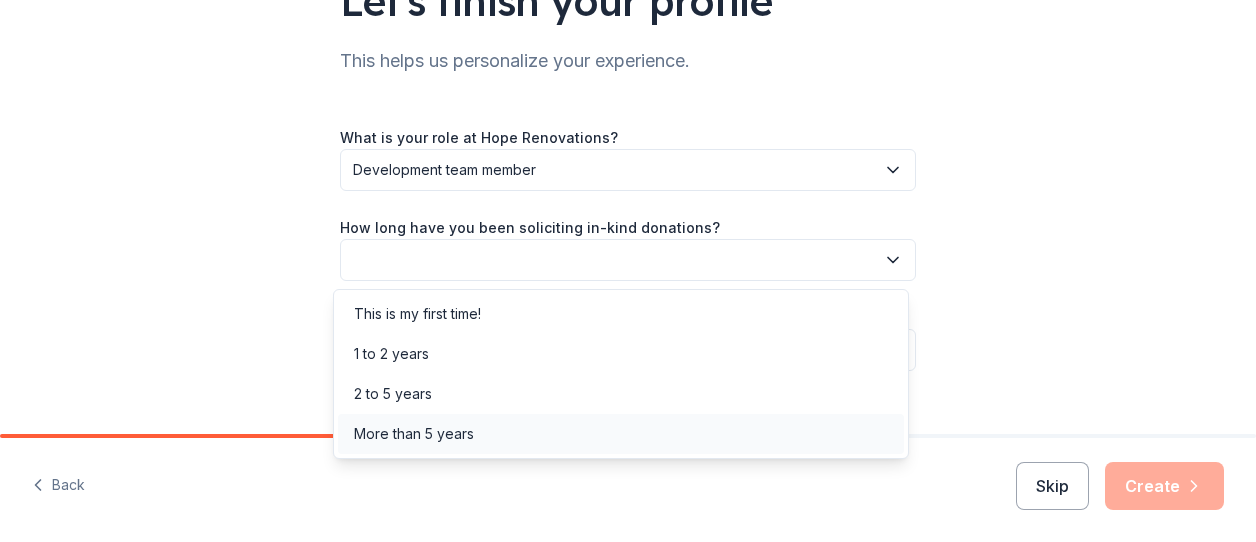 click on "More than 5 years" at bounding box center (621, 434) 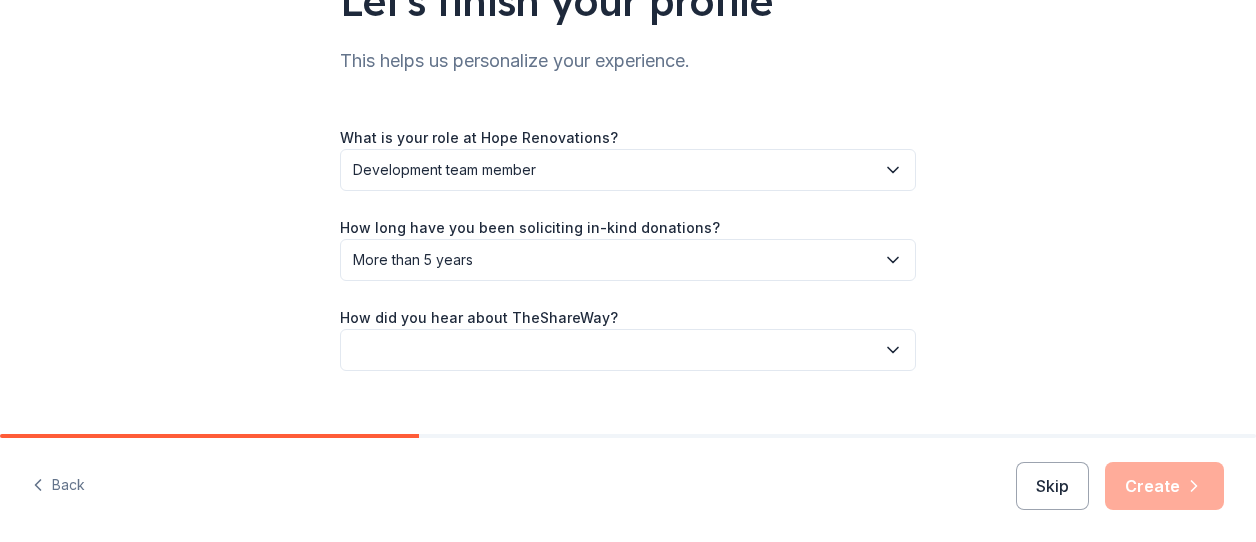 click 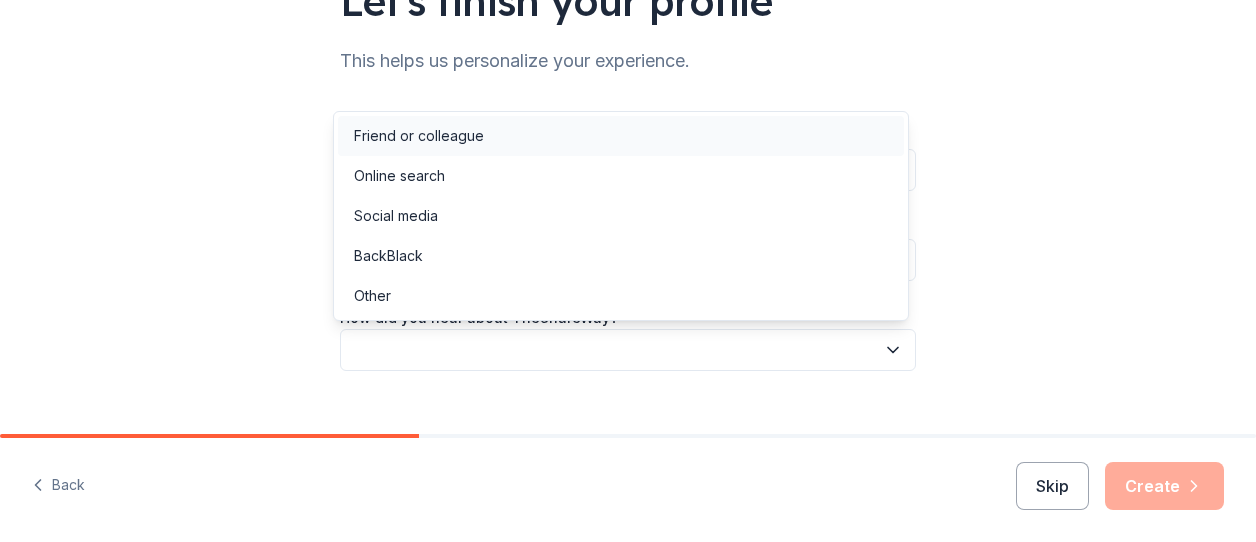 click on "Friend or colleague" at bounding box center [419, 136] 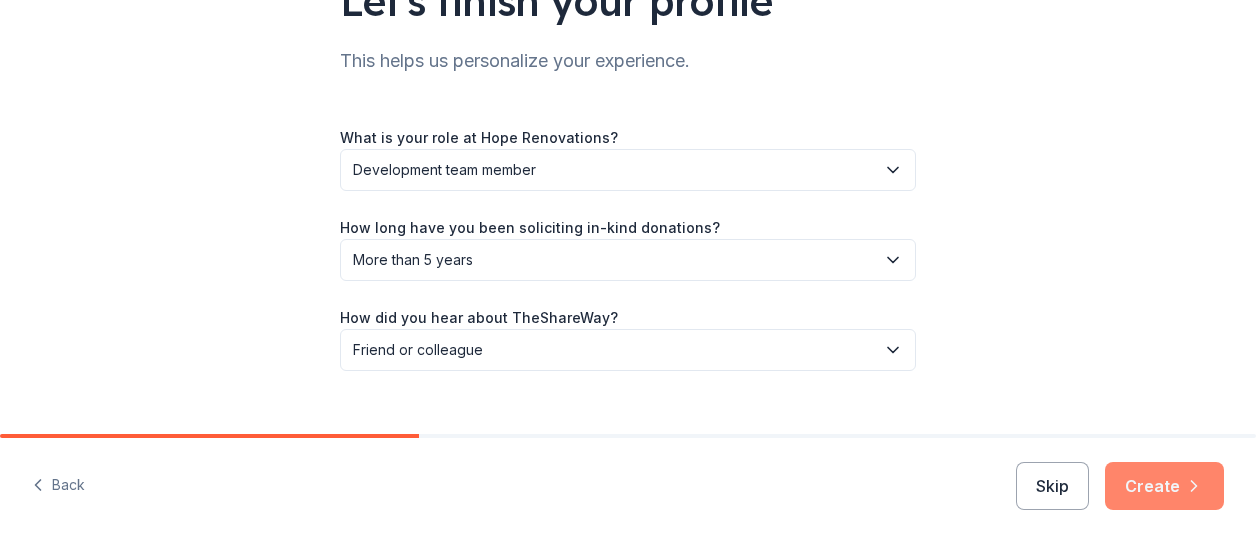 click on "Create" at bounding box center [1164, 486] 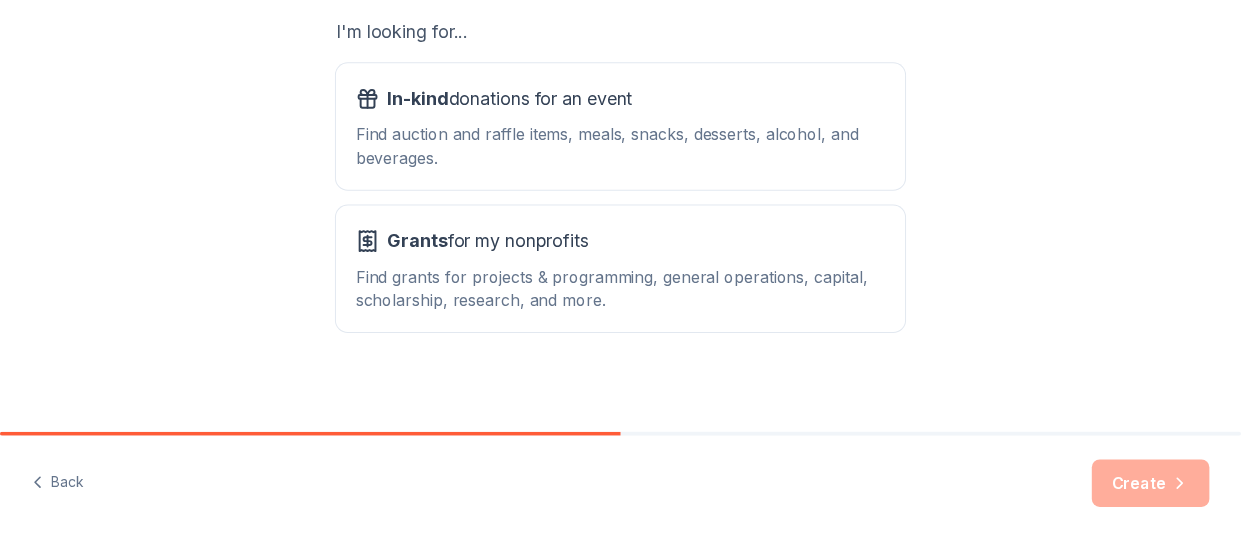 scroll, scrollTop: 373, scrollLeft: 0, axis: vertical 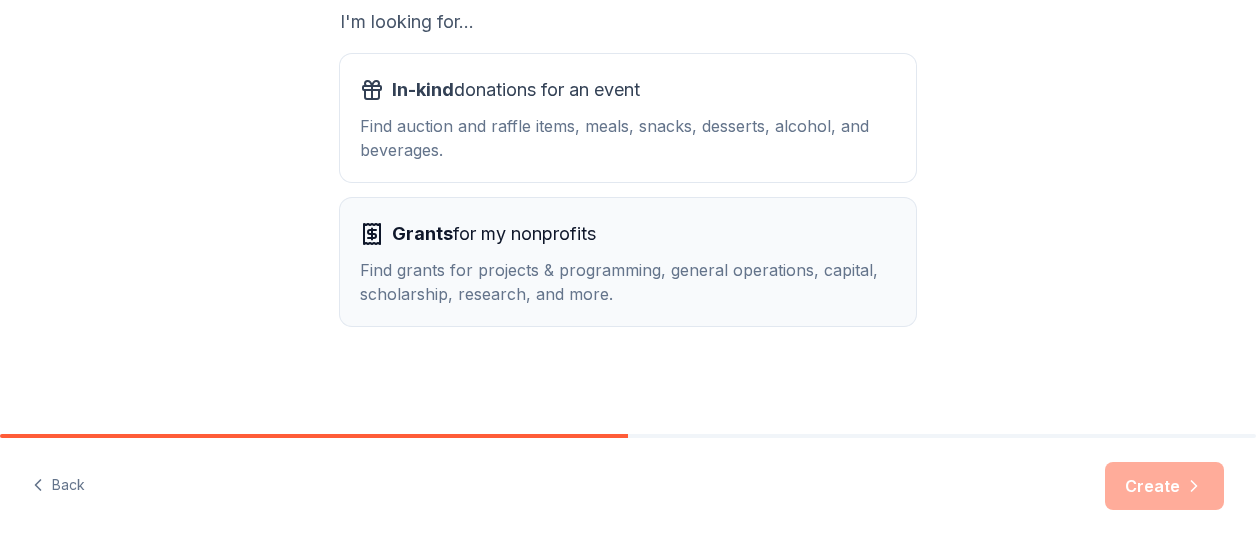 click on "Grants  for my nonprofits" at bounding box center (494, 234) 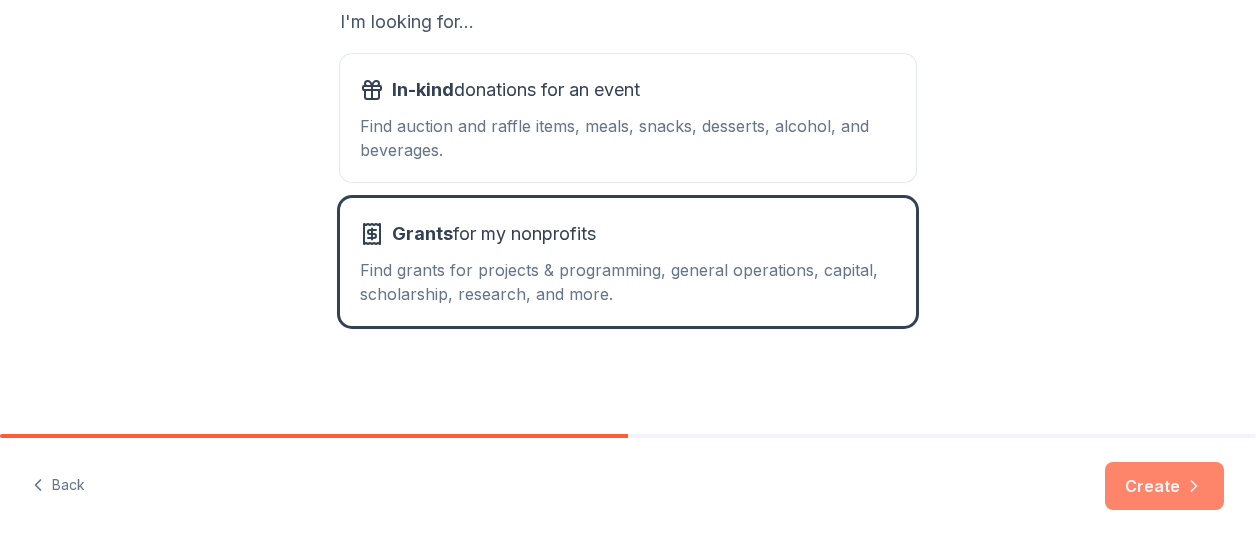click on "Create" at bounding box center (1164, 486) 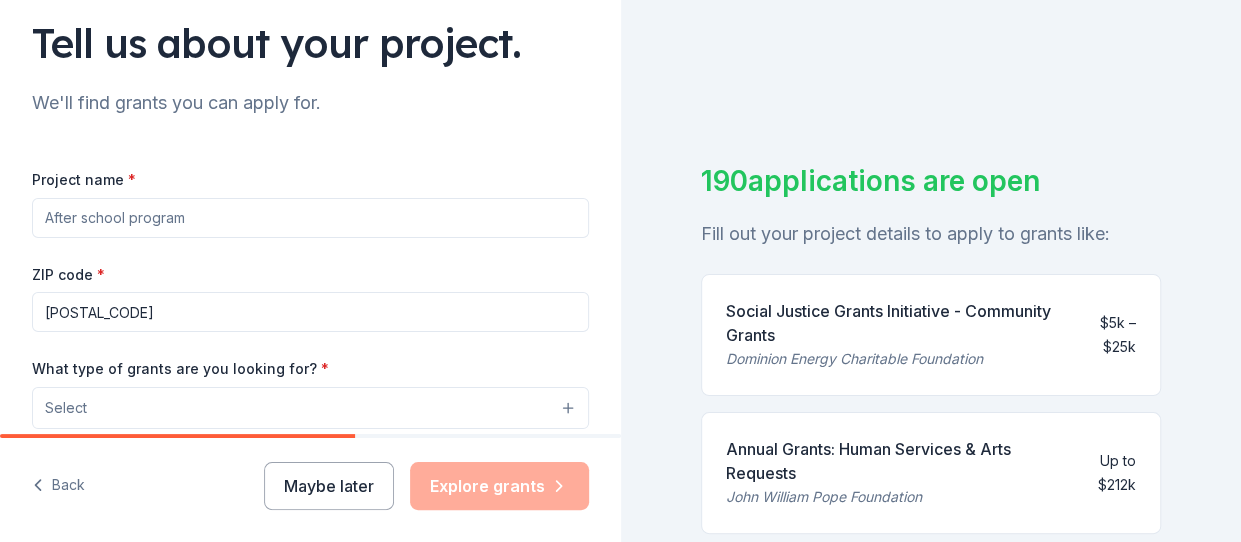 scroll, scrollTop: 139, scrollLeft: 0, axis: vertical 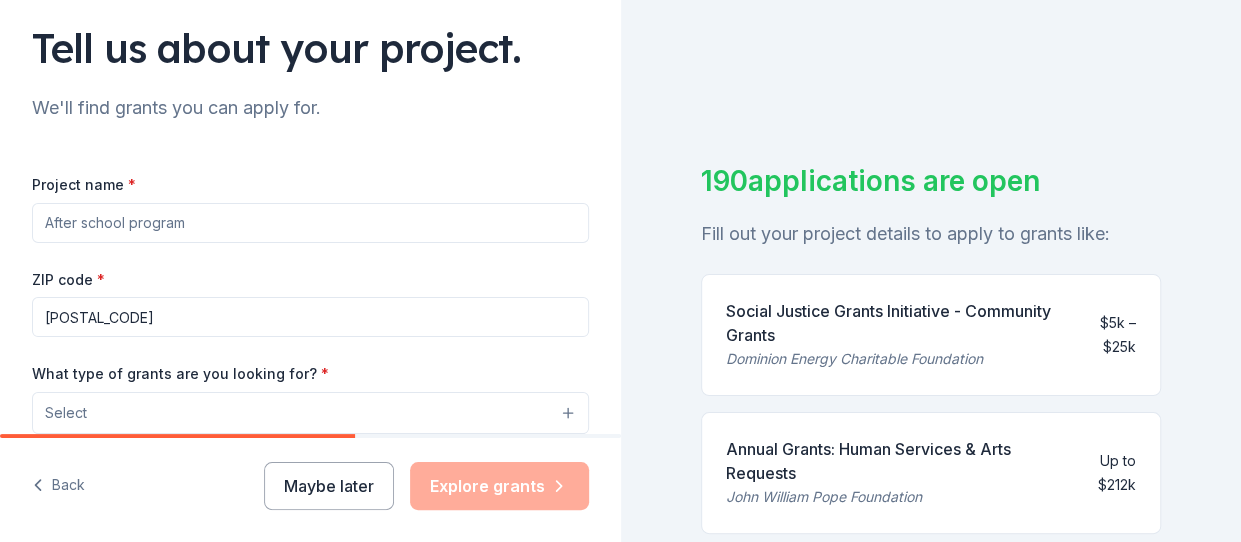 click on "Project name *" at bounding box center [310, 223] 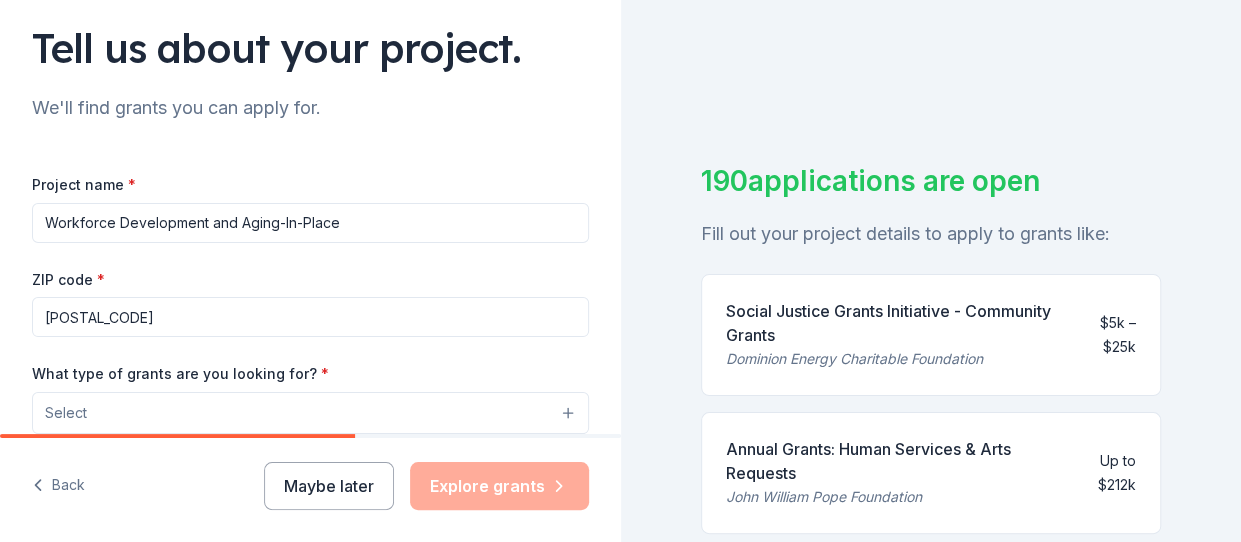 click on "Workforce Development and Aging-In-Place" at bounding box center (310, 223) 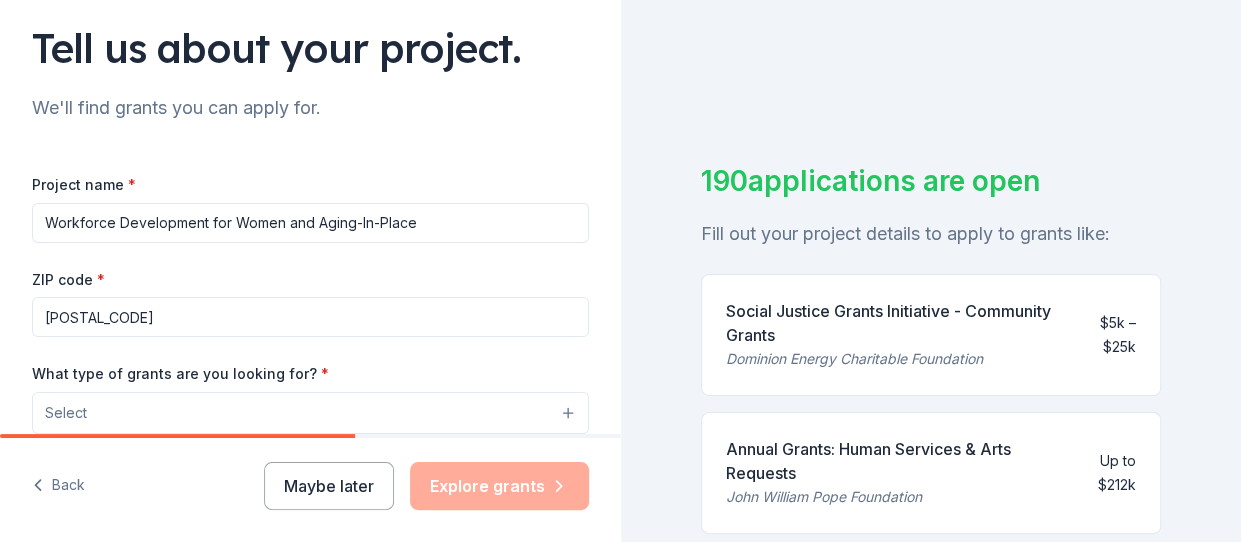 click on "Workforce Development for Women and Aging-In-Place" at bounding box center (310, 223) 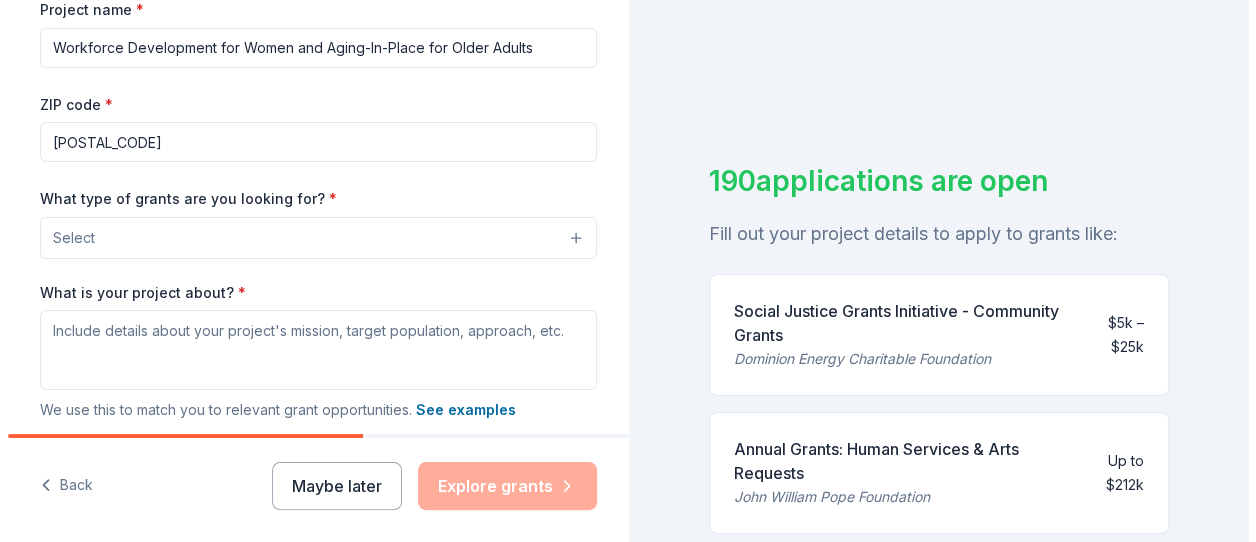 scroll, scrollTop: 320, scrollLeft: 0, axis: vertical 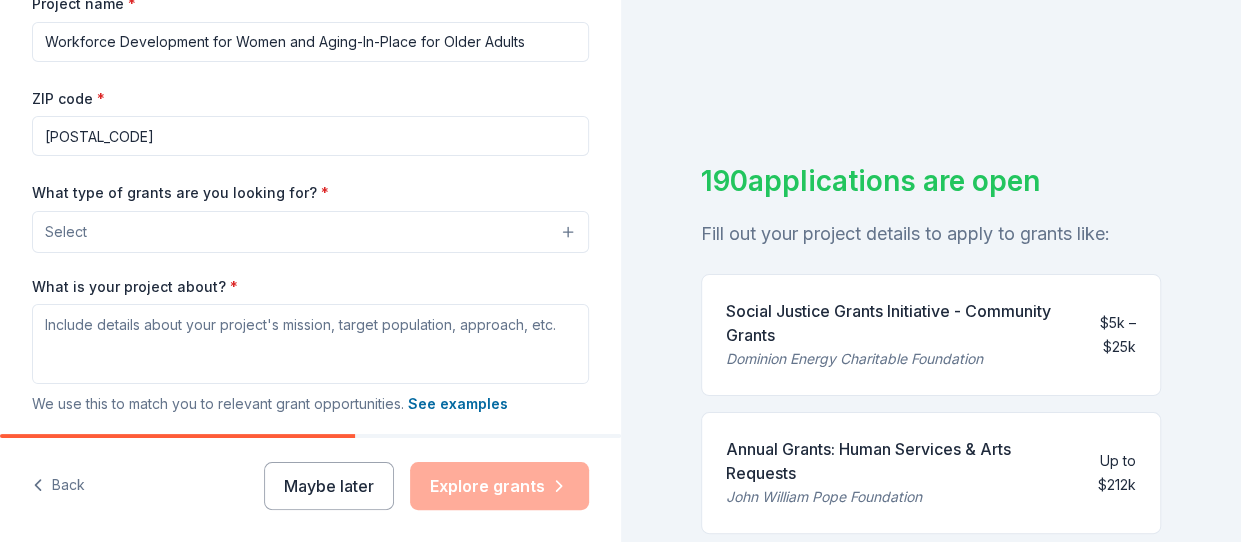 type on "Workforce Development for Women and Aging-In-Place for Older Adults" 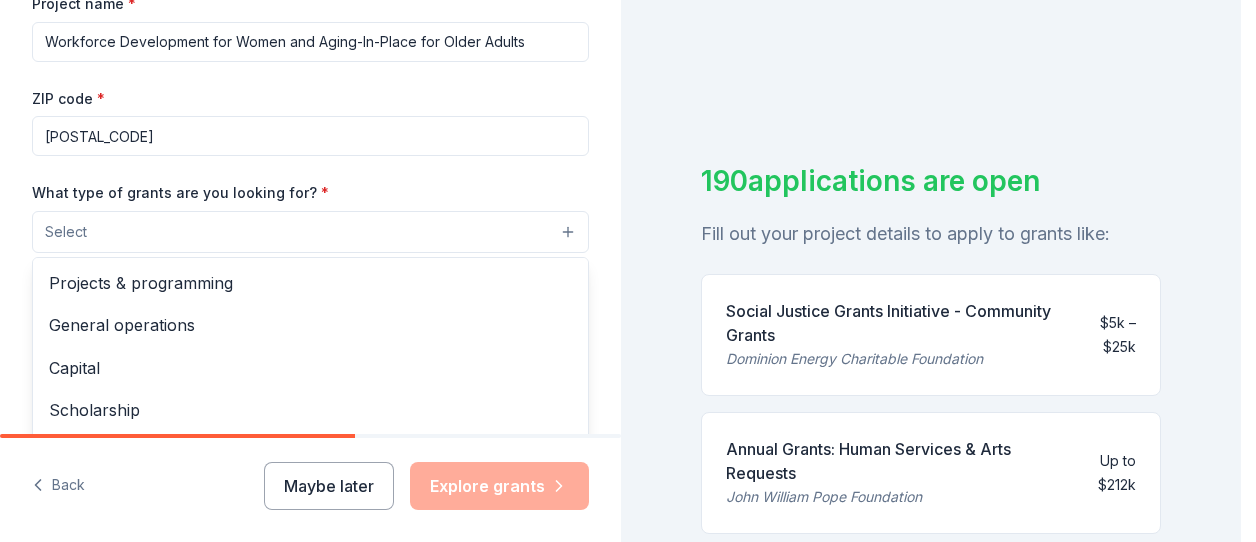 click on "Select" at bounding box center (310, 232) 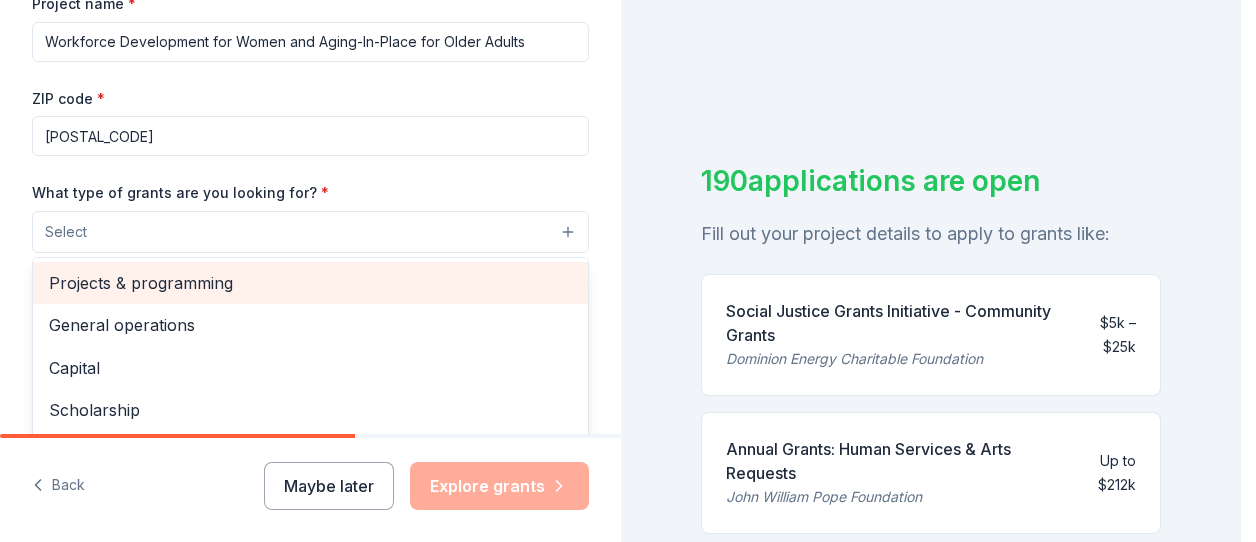 click on "Projects & programming" at bounding box center [310, 283] 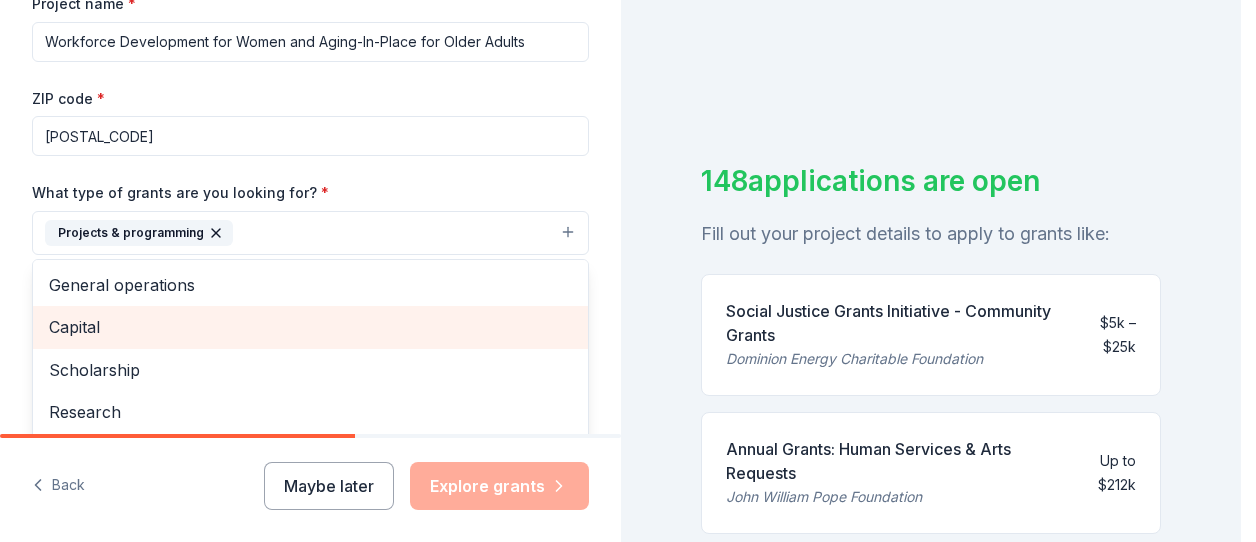 click on "Capital" at bounding box center [310, 327] 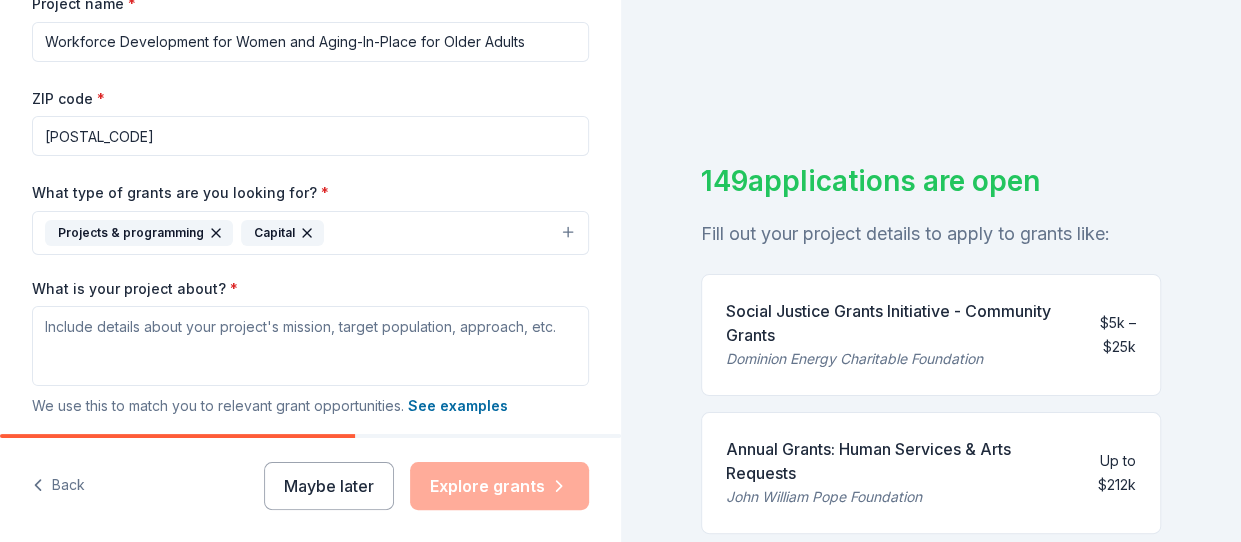 click 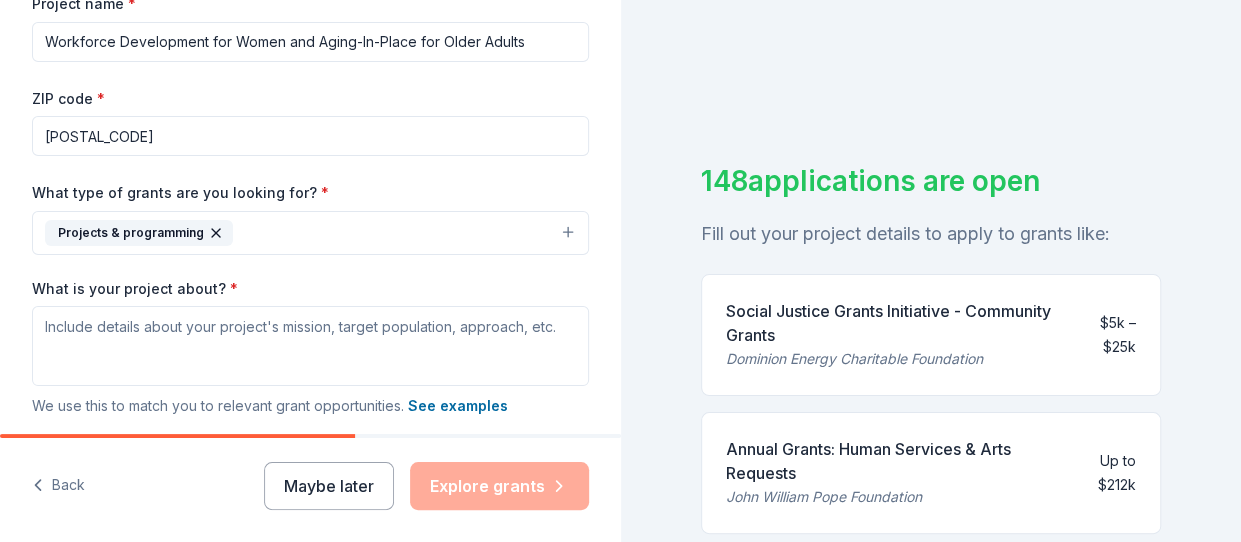 click on "Projects & programming" at bounding box center (310, 233) 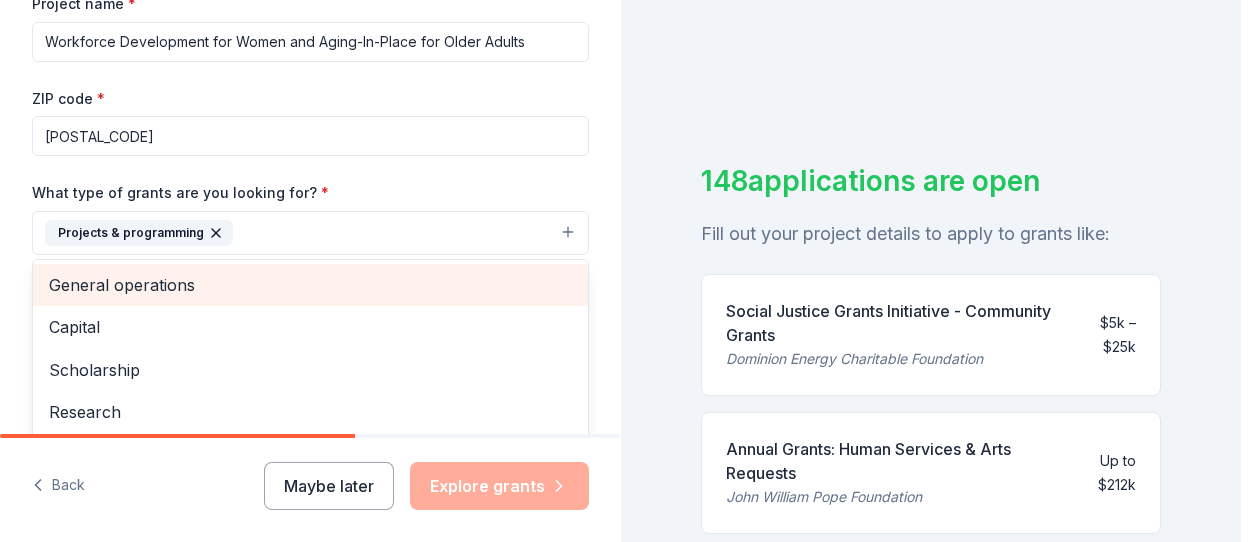 click on "General operations" at bounding box center [310, 285] 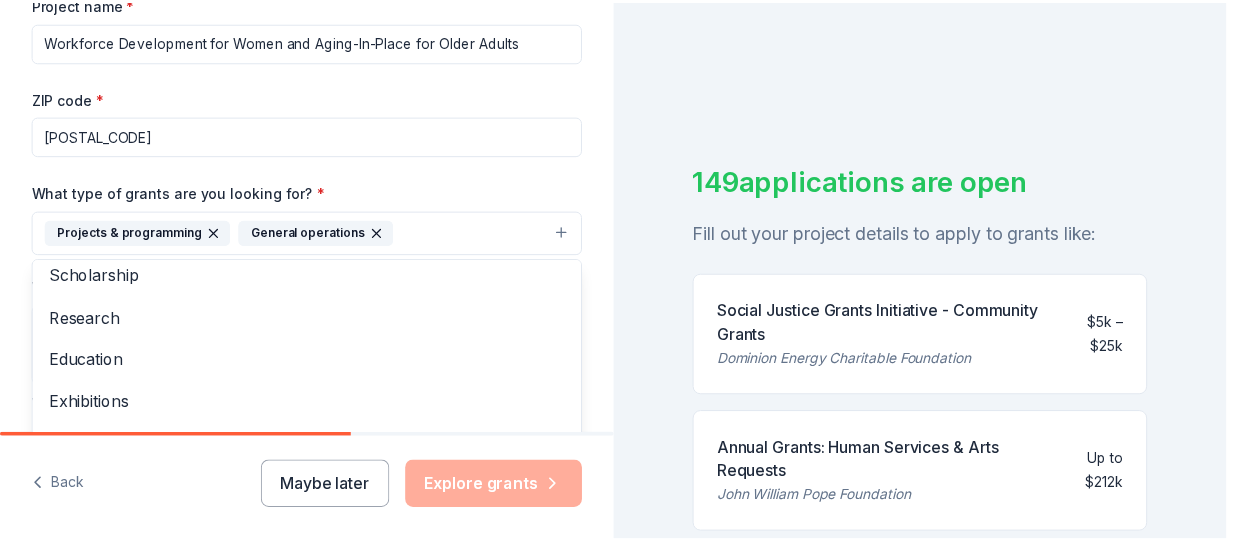 scroll, scrollTop: 74, scrollLeft: 0, axis: vertical 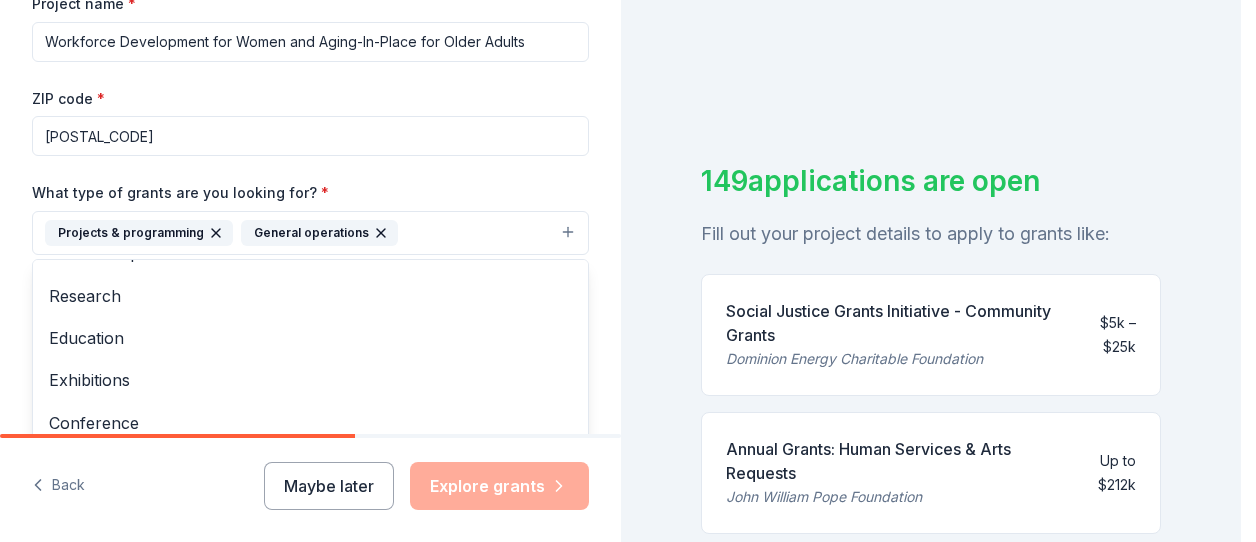 click on "What type of grants are you looking for? * Projects & programming General operations Capital Scholarship Research Education Exhibitions Conference Training and capacity building Fellowship Other" at bounding box center (310, 217) 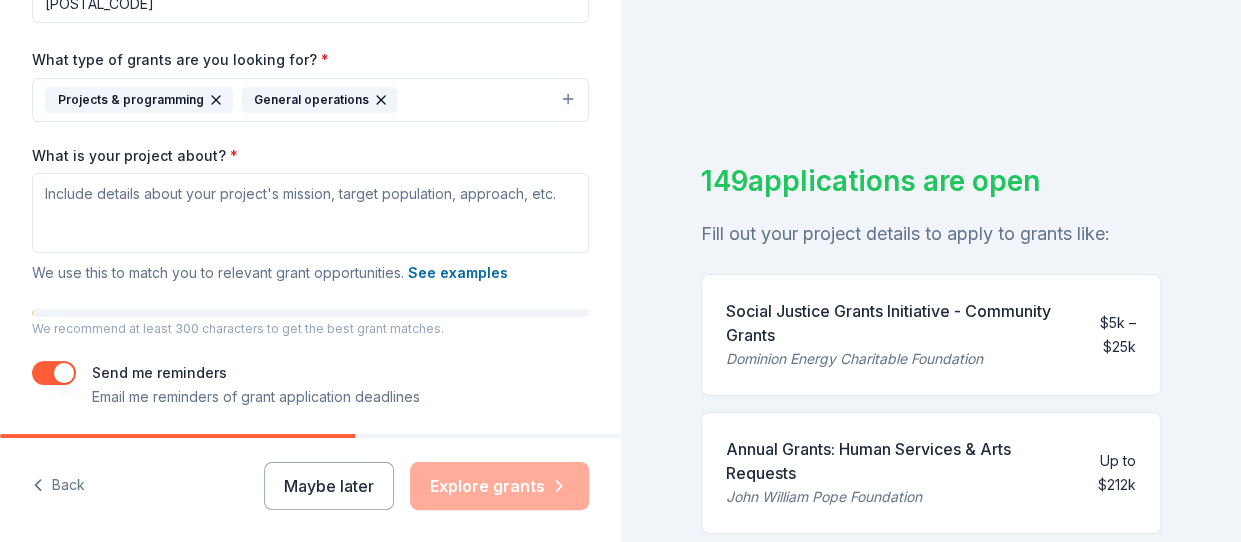 scroll, scrollTop: 456, scrollLeft: 0, axis: vertical 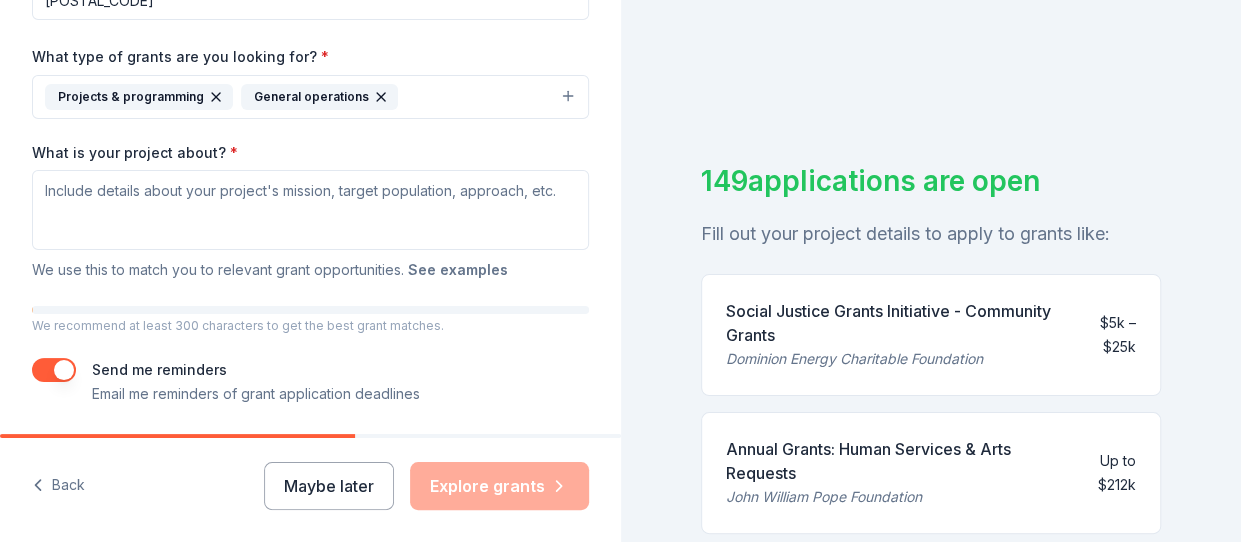 click on "See examples" at bounding box center [458, 270] 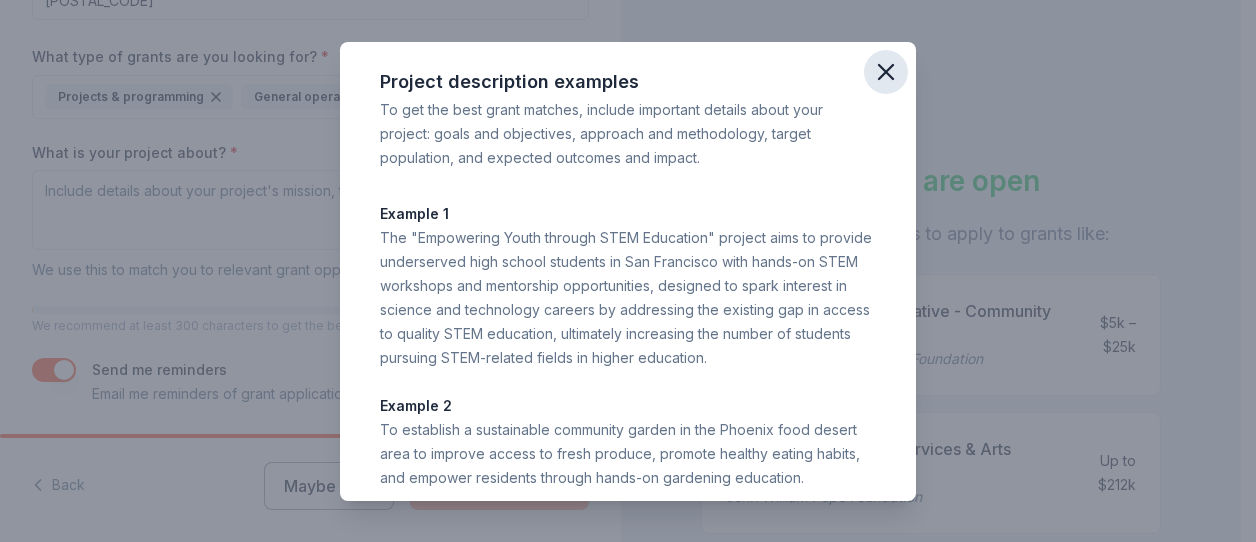 click 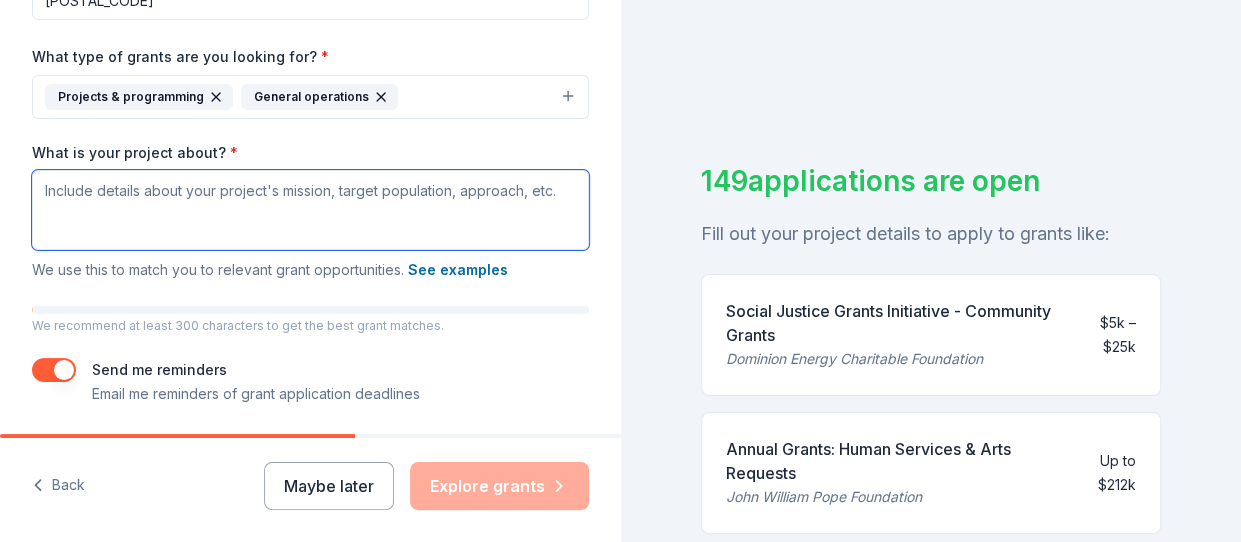 click on "What is your project about? *" at bounding box center [310, 210] 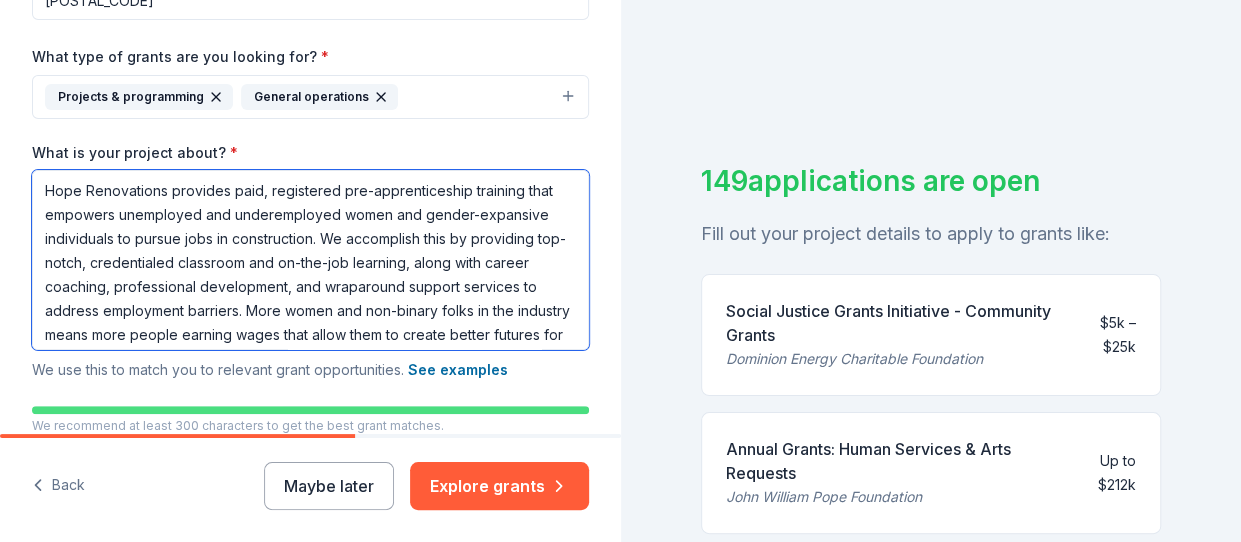 scroll, scrollTop: 186, scrollLeft: 0, axis: vertical 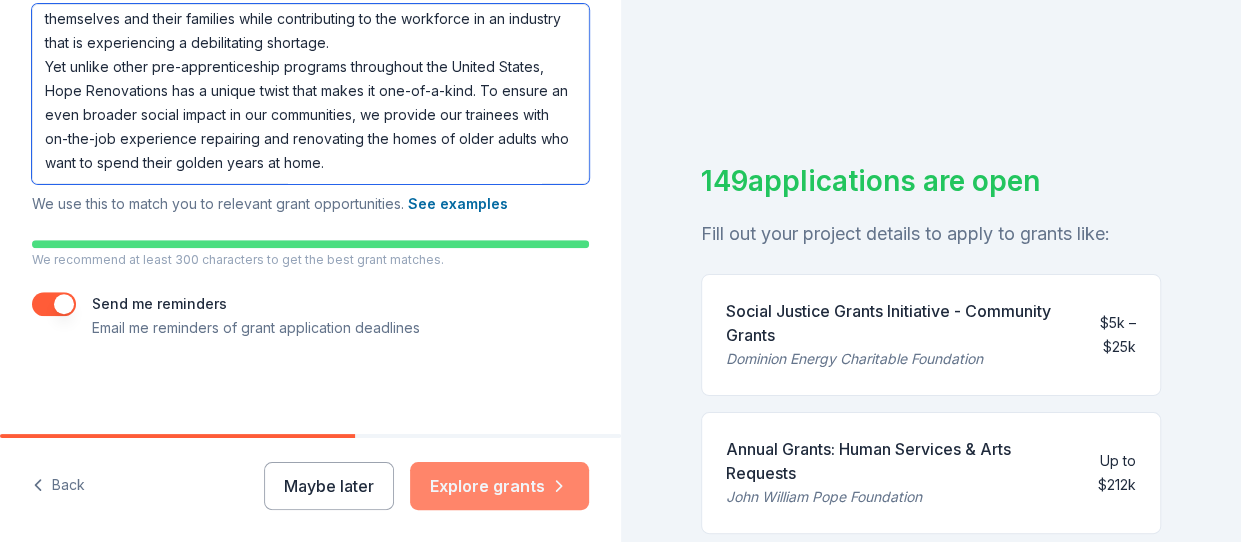 type on "Hope Renovations provides paid, registered pre-apprenticeship training that empowers unemployed and underemployed women and gender-expansive individuals to pursue jobs in construction. We accomplish this by providing top-notch, credentialed classroom and on-the-job learning, along with career coaching, professional development, and wraparound support services to address employment barriers. More women and non-binary folks in the industry means more people earning wages that allow them to create better futures for themselves and their families while contributing to the workforce in an industry that is experiencing a debilitating shortage.
Yet unlike other pre-apprenticeship programs throughout the United States, Hope Renovations has a unique twist that makes it one-of-a-kind. To ensure an even broader social impact in our communities, we provide our trainees with on-the-job experience repairing and renovating the homes of older adults who want to spend their golden years at home." 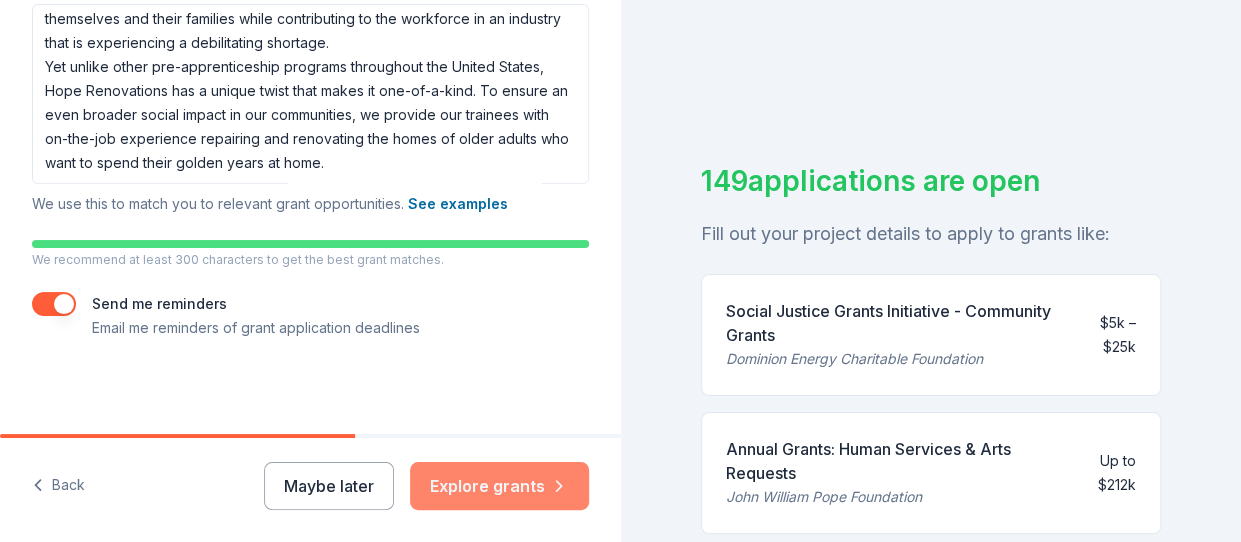 click on "Explore grants" at bounding box center (499, 486) 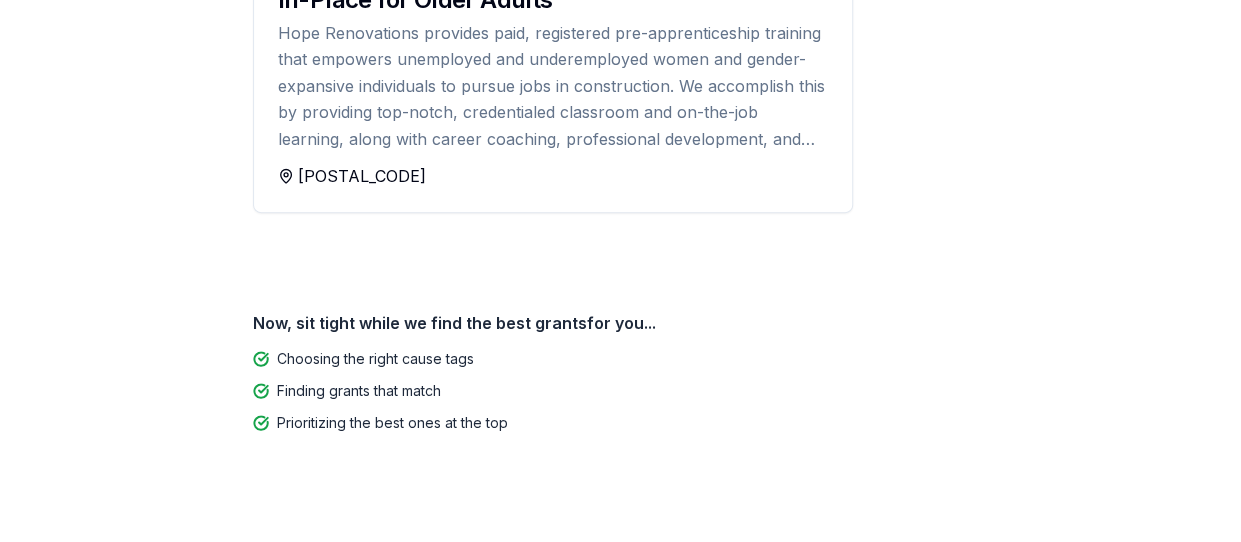 scroll, scrollTop: 315, scrollLeft: 0, axis: vertical 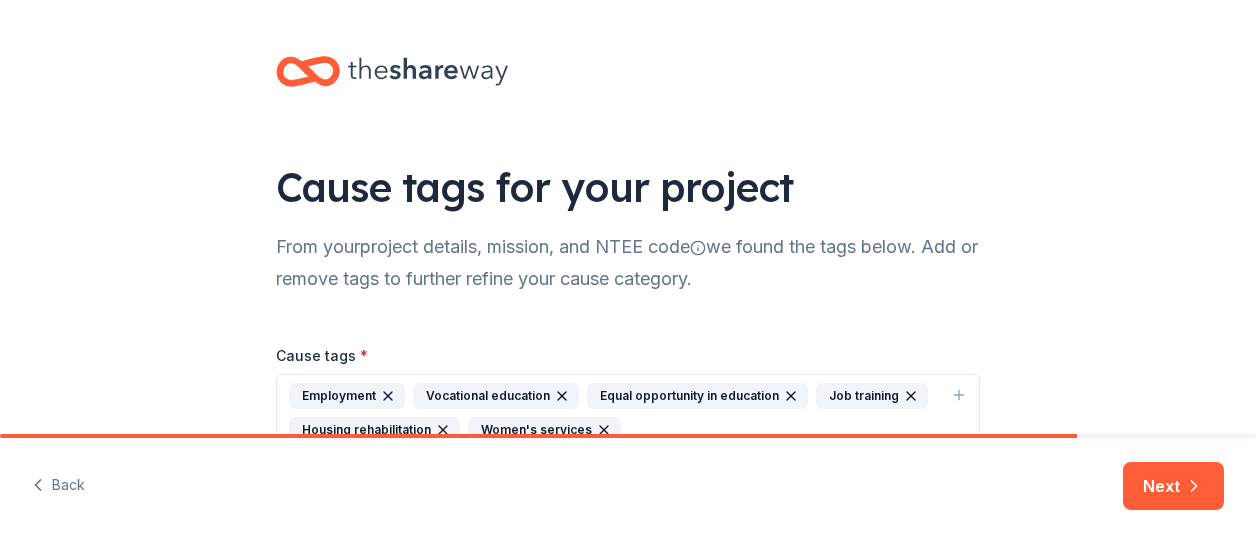 click on "Cause tags for your project From your  project details, mission, and NTEE code   we found the tags below. Add or remove tags to further refine your cause category. Cause tags * Employment Vocational education Equal opportunity in education Job training Housing rehabilitation Women's services Back Next" at bounding box center [628, 271] 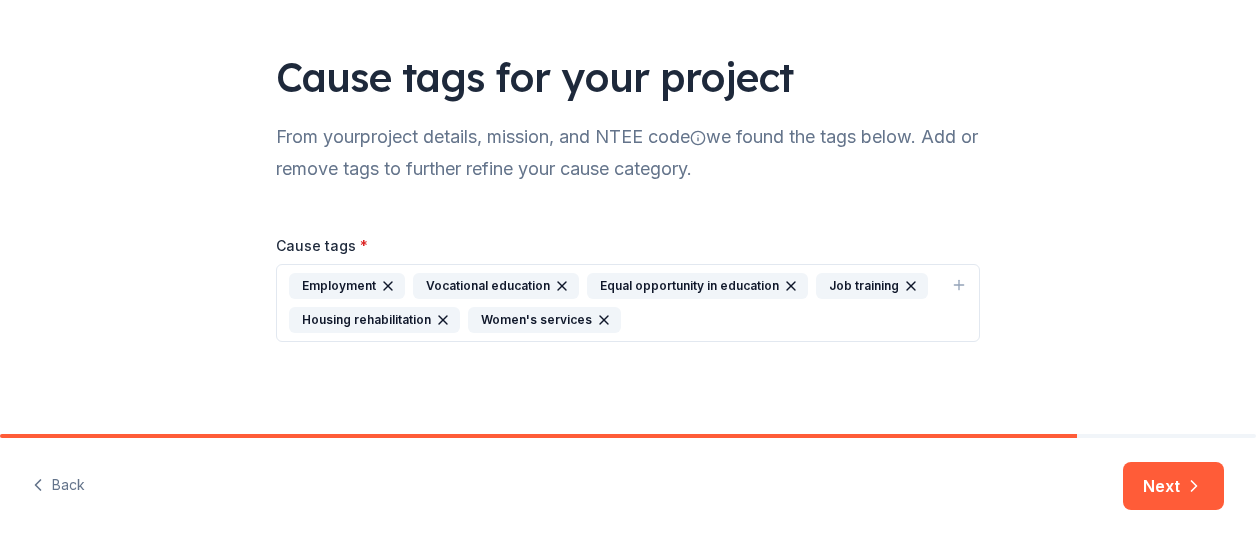 scroll, scrollTop: 111, scrollLeft: 0, axis: vertical 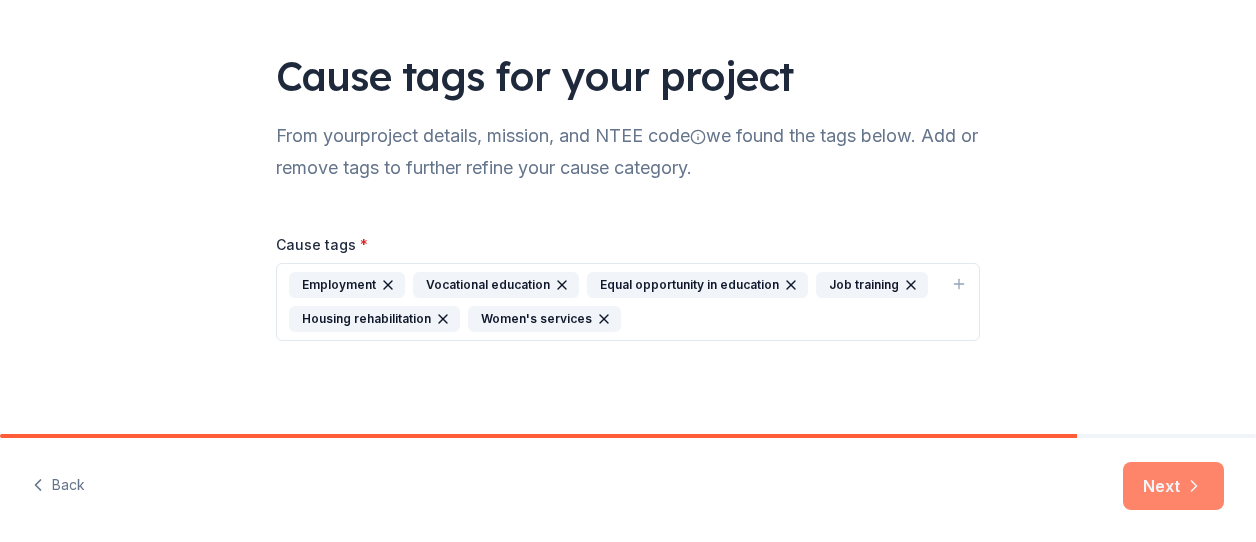 click on "Next" at bounding box center [1173, 486] 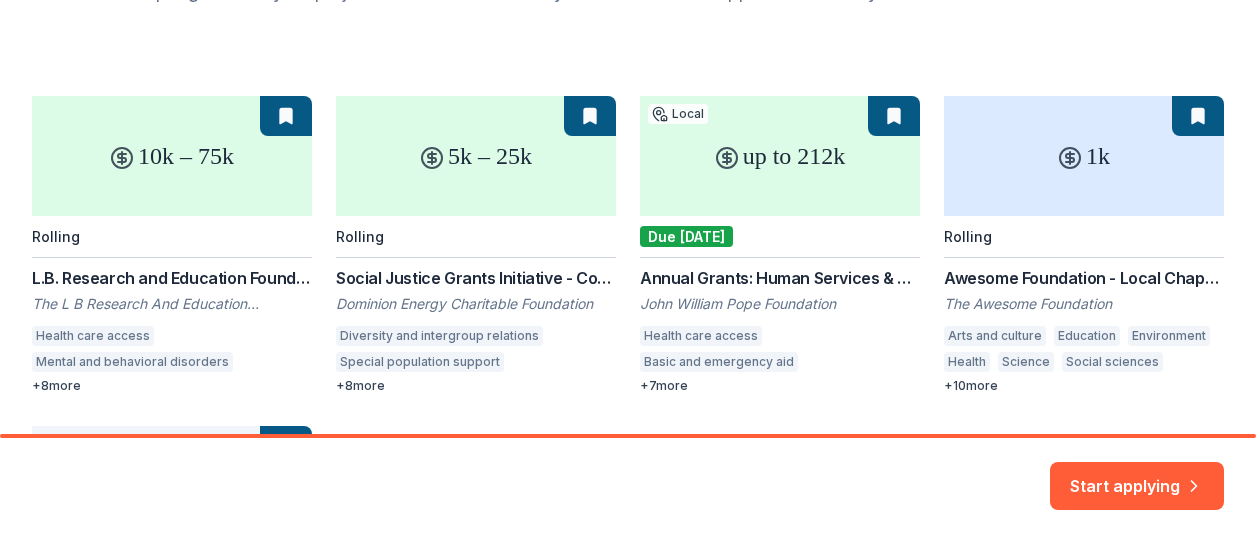 scroll, scrollTop: 259, scrollLeft: 0, axis: vertical 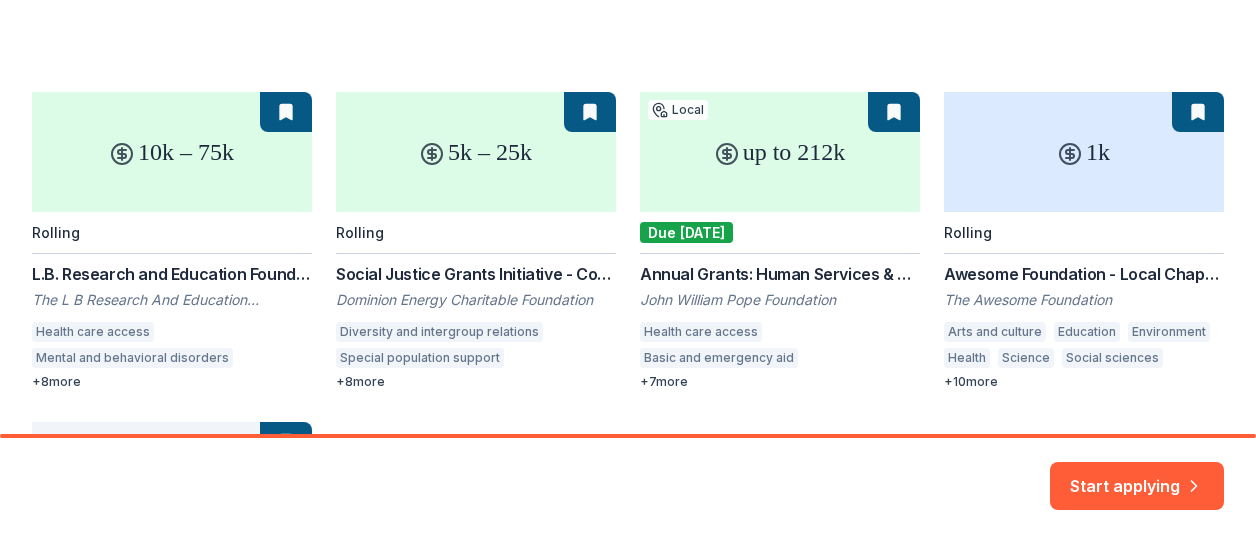 click on "10k – 75k Rolling L.B. Research and Education Foundation The L B Research And Education Foundation Health care access Mental and behavioral disorders Equal opportunity in education Vocational education Higher education Women's services Middle school education Secondary education Adult education Education services +  8  more 5k – 25k Rolling Social Justice Grants Initiative - Community Grants Dominion Energy Charitable Foundation Diversity and intergroup relations Special population support Human rights Ethnic and racial minority rights Health care access Equal opportunity in education Environmental justice Courts Entrepreneurship Financial services Employment +  8  more up to 212k Local Due 8/4 Annual Grants: Human Services & Arts Requests John William Pope Foundation Health care access Basic and emergency aid Housing development Addiction services Employment Job services Public health Human services Food security +  7  more 1k Rolling Awesome Foundation - Local Chapter Grants The Awesome Foundation +  10" at bounding box center [628, 406] 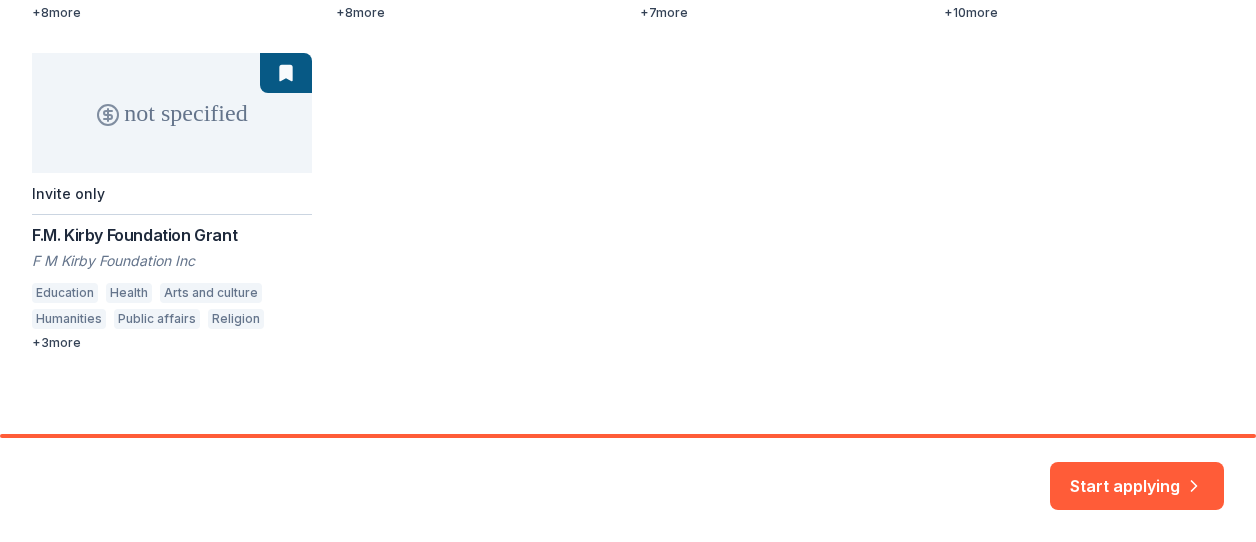 scroll, scrollTop: 568, scrollLeft: 0, axis: vertical 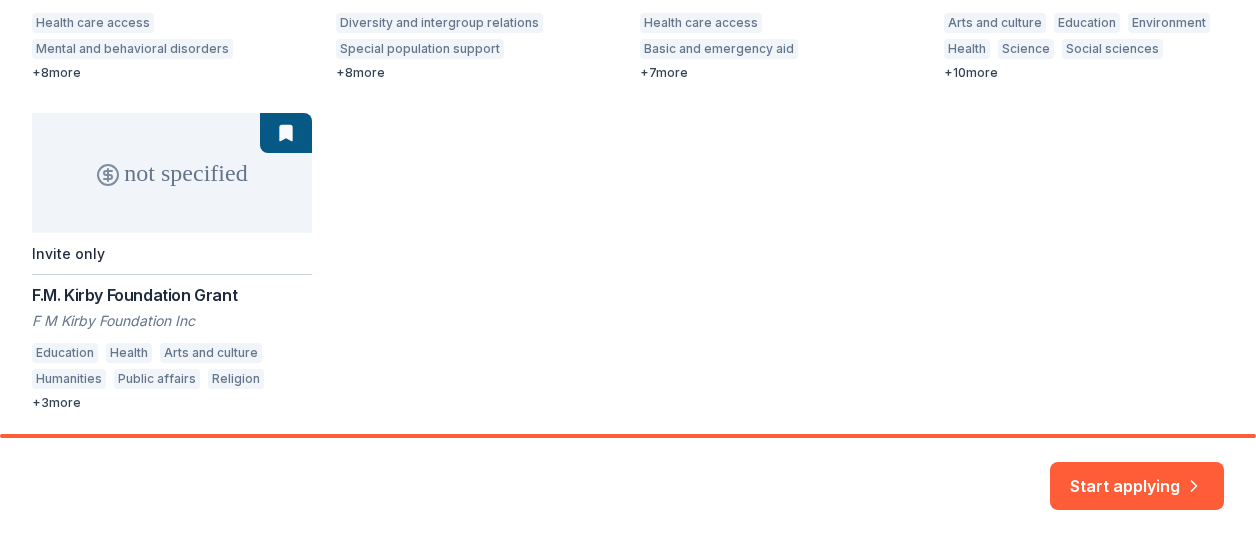 click on "10k – 75k Rolling L.B. Research and Education Foundation The L B Research And Education Foundation Health care access Mental and behavioral disorders Equal opportunity in education Vocational education Higher education Women's services Middle school education Secondary education Adult education Education services +  8  more 5k – 25k Rolling Social Justice Grants Initiative - Community Grants Dominion Energy Charitable Foundation Diversity and intergroup relations Special population support Human rights Ethnic and racial minority rights Health care access Equal opportunity in education Environmental justice Courts Entrepreneurship Financial services Employment +  8  more up to 212k Local Due 8/4 Annual Grants: Human Services & Arts Requests John William Pope Foundation Health care access Basic and emergency aid Housing development Addiction services Employment Job services Public health Human services Food security +  7  more 1k Rolling Awesome Foundation - Local Chapter Grants The Awesome Foundation +  10" at bounding box center [628, 97] 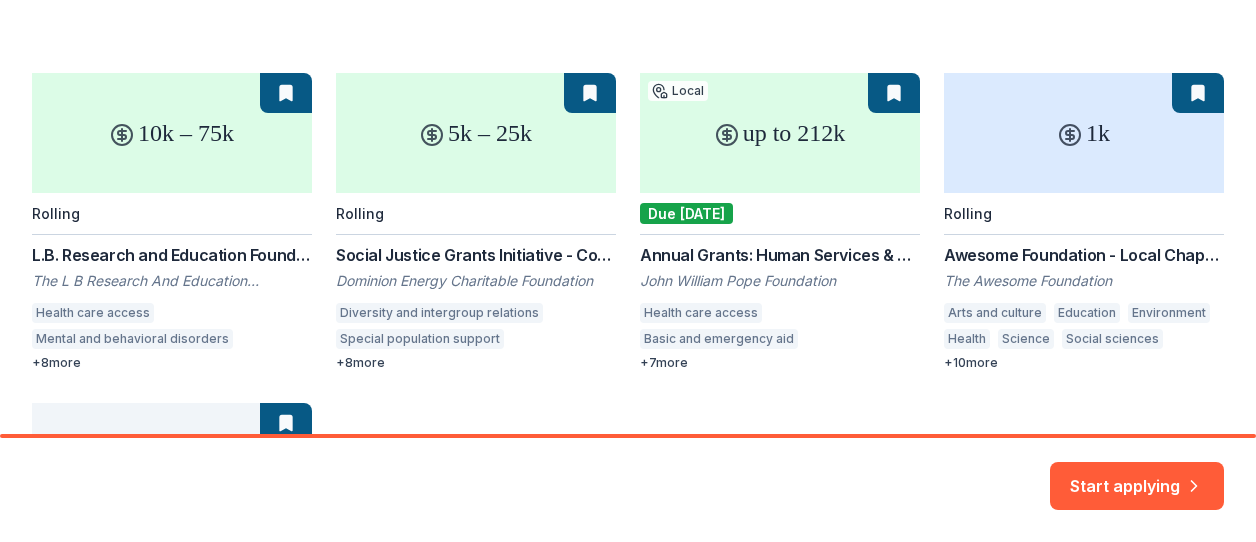 scroll, scrollTop: 219, scrollLeft: 0, axis: vertical 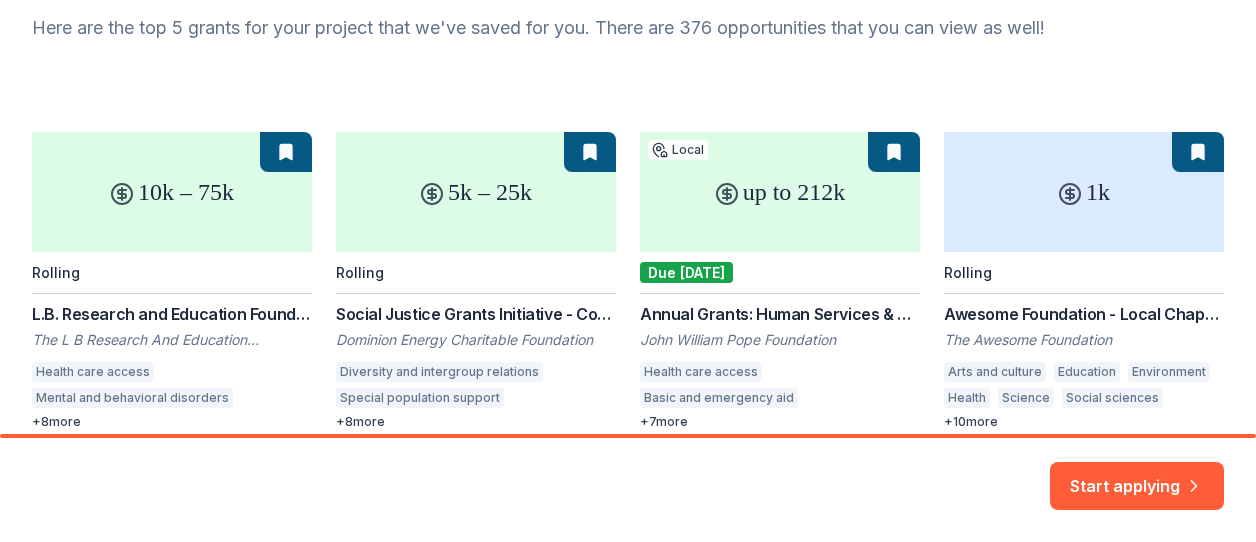 click on "10k – 75k Rolling L.B. Research and Education Foundation The L B Research And Education Foundation Health care access Mental and behavioral disorders Equal opportunity in education Vocational education Higher education Women's services Middle school education Secondary education Adult education Education services +  8  more 5k – 25k Rolling Social Justice Grants Initiative - Community Grants Dominion Energy Charitable Foundation Diversity and intergroup relations Special population support Human rights Ethnic and racial minority rights Health care access Equal opportunity in education Environmental justice Courts Entrepreneurship Financial services Employment +  8  more up to 212k Local Due 8/4 Annual Grants: Human Services & Arts Requests John William Pope Foundation Health care access Basic and emergency aid Housing development Addiction services Employment Job services Public health Human services Food security +  7  more 1k Rolling Awesome Foundation - Local Chapter Grants The Awesome Foundation +  10" at bounding box center [628, 446] 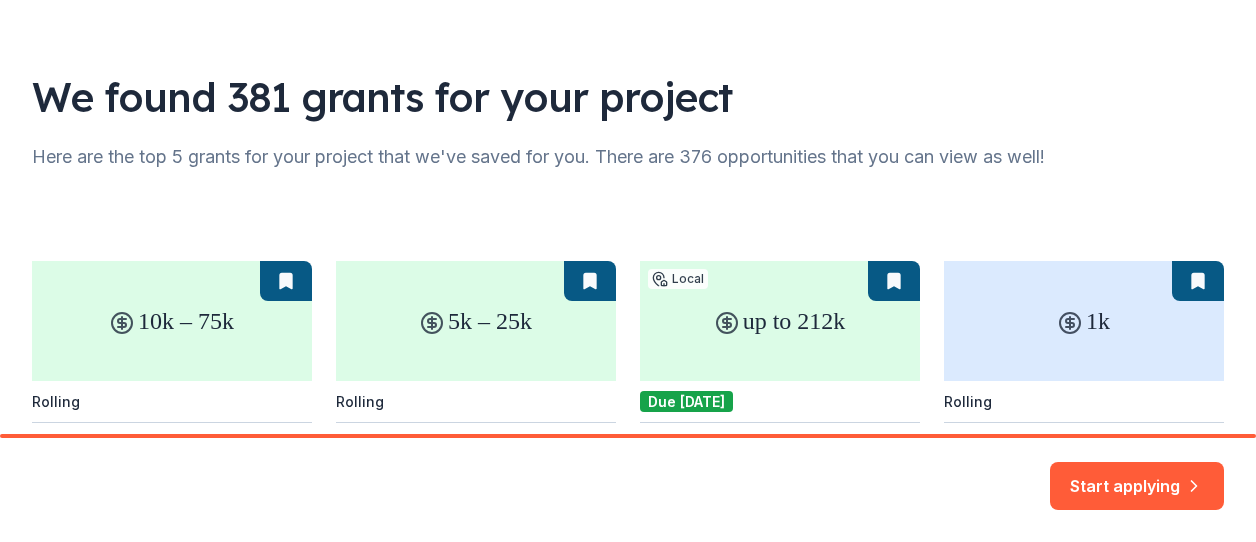 scroll, scrollTop: 88, scrollLeft: 0, axis: vertical 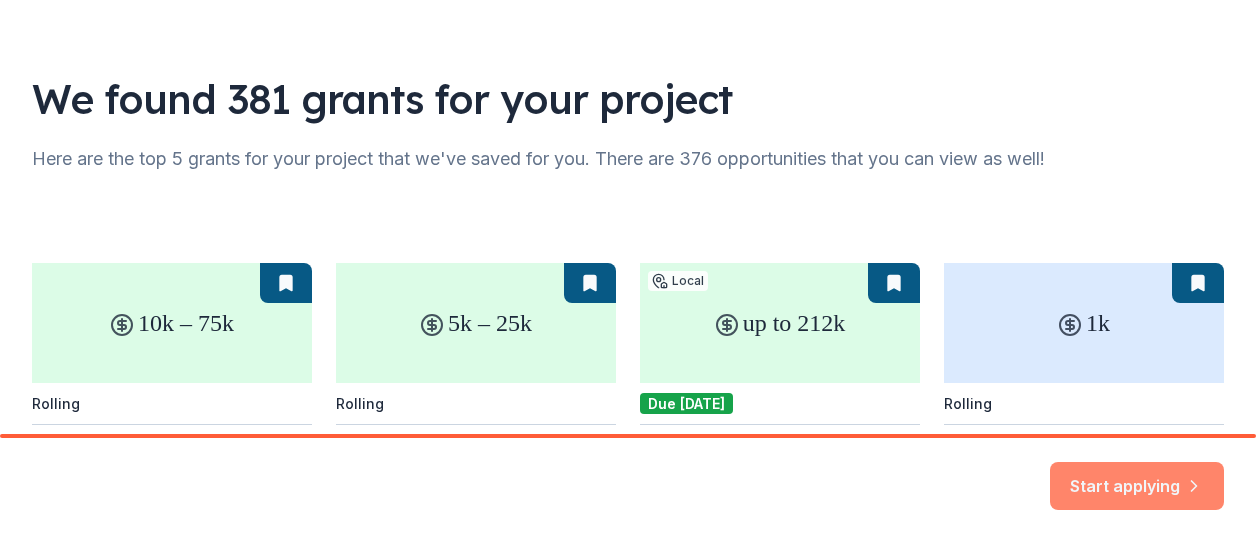 click on "Start applying" at bounding box center (1137, 477) 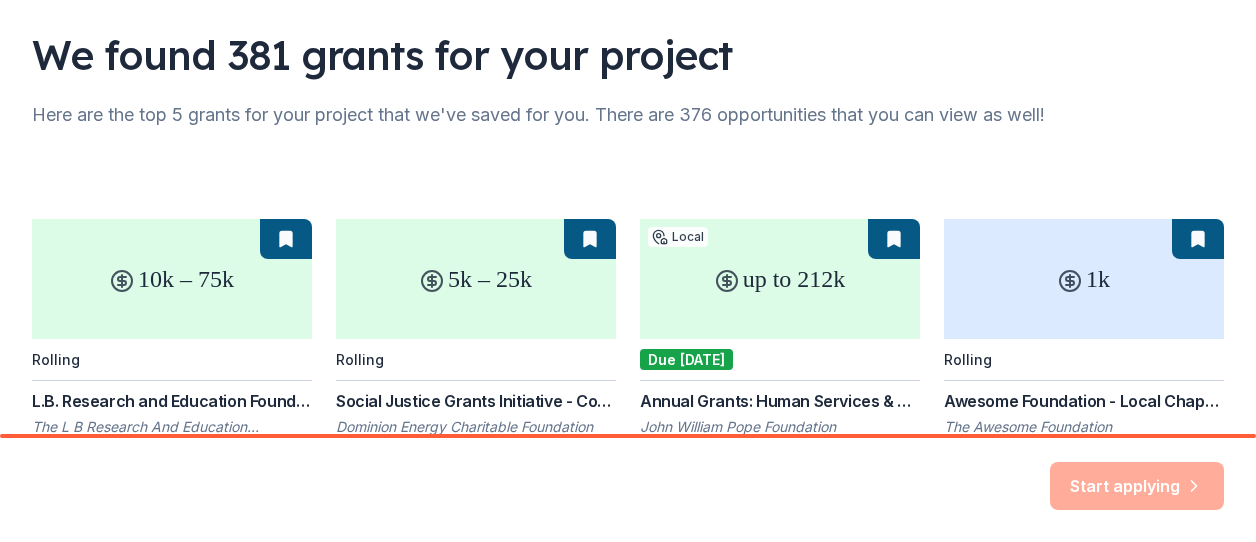 scroll, scrollTop: 183, scrollLeft: 0, axis: vertical 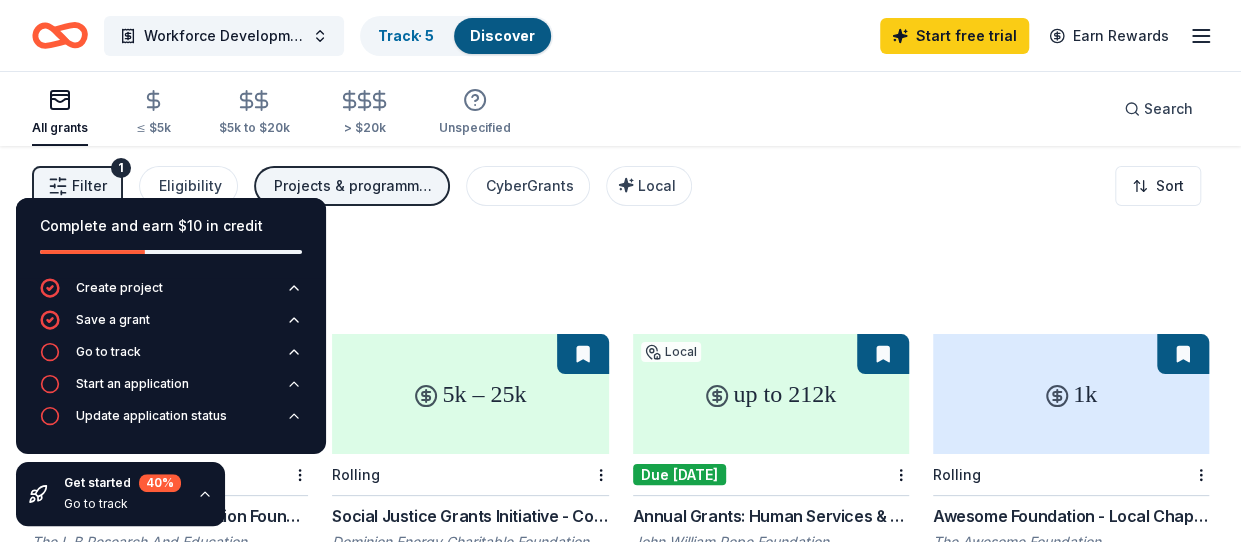click on "851 results  in  Chapel Hill, NC" at bounding box center [620, 278] 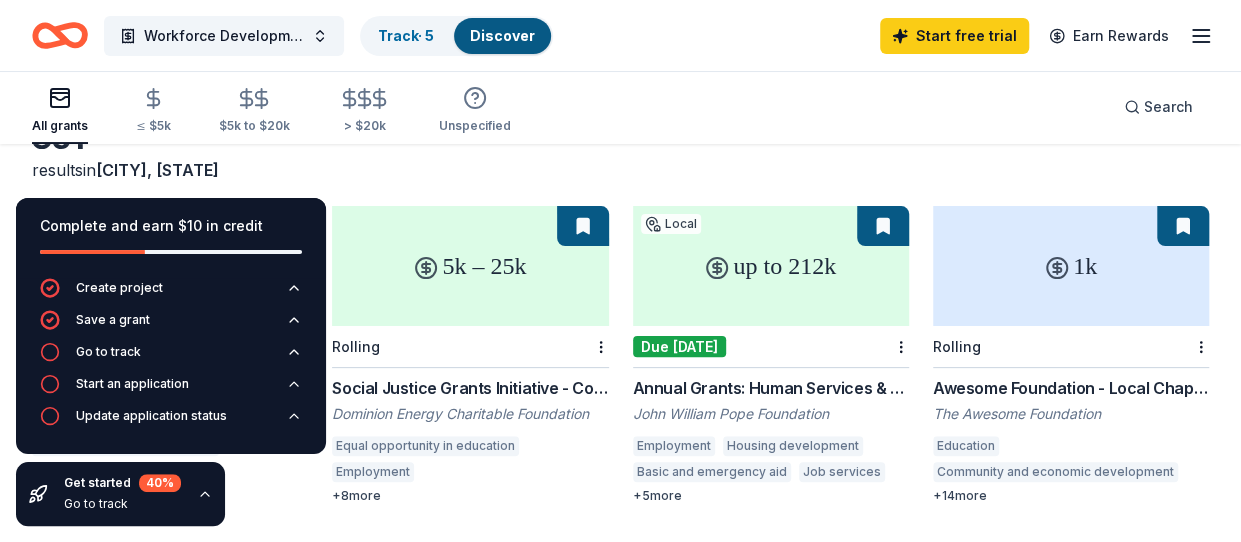 scroll, scrollTop: 130, scrollLeft: 0, axis: vertical 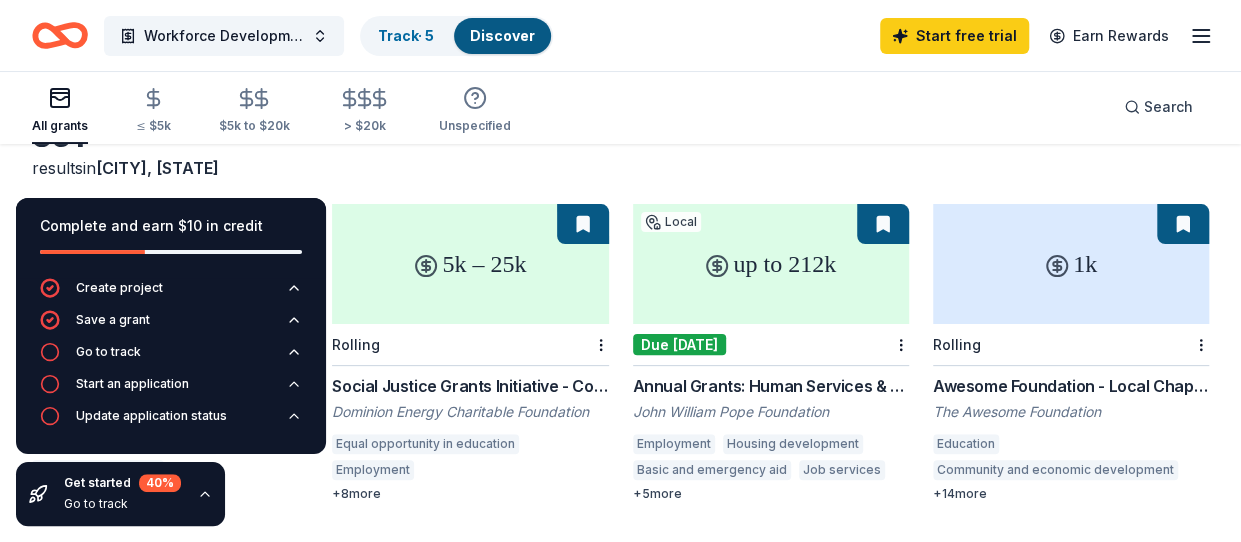 click on "+  5  more" at bounding box center [771, 494] 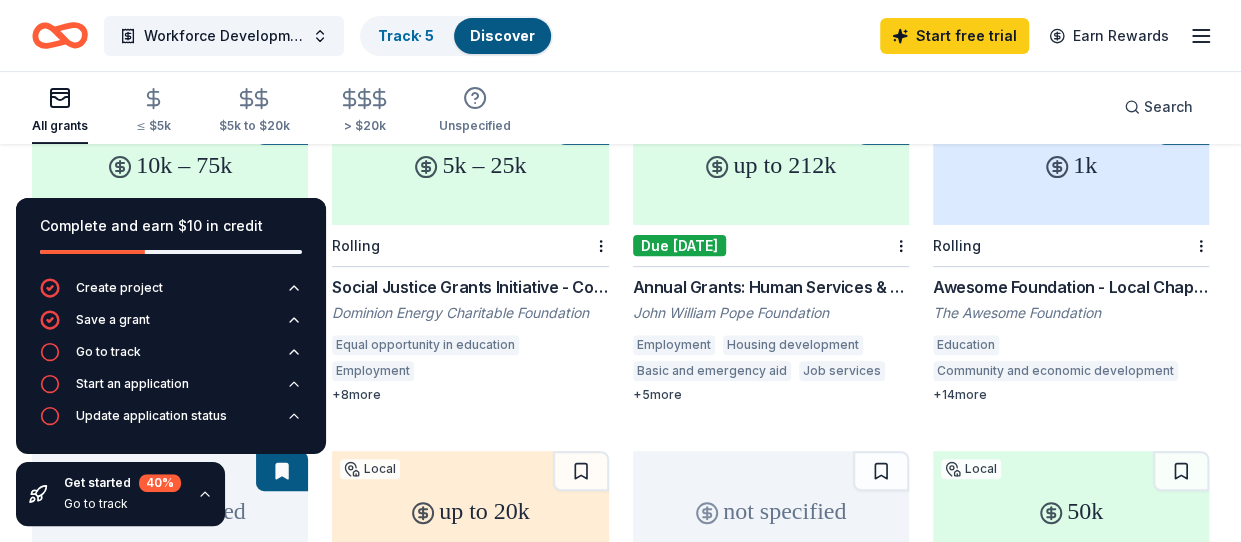 scroll, scrollTop: 182, scrollLeft: 0, axis: vertical 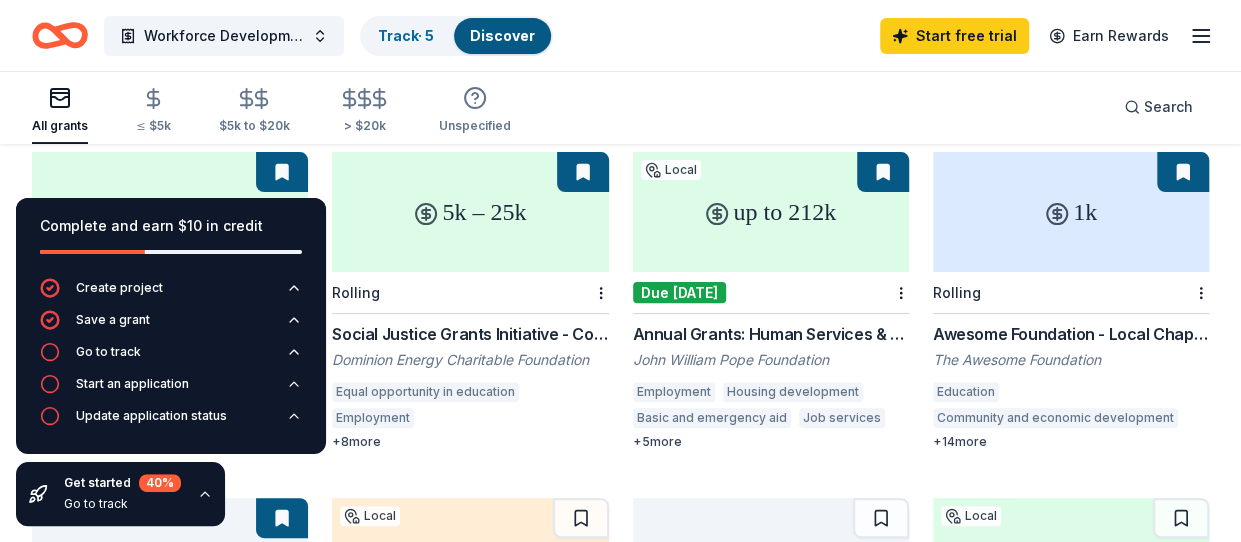 click on "5k – 25k" at bounding box center (470, 212) 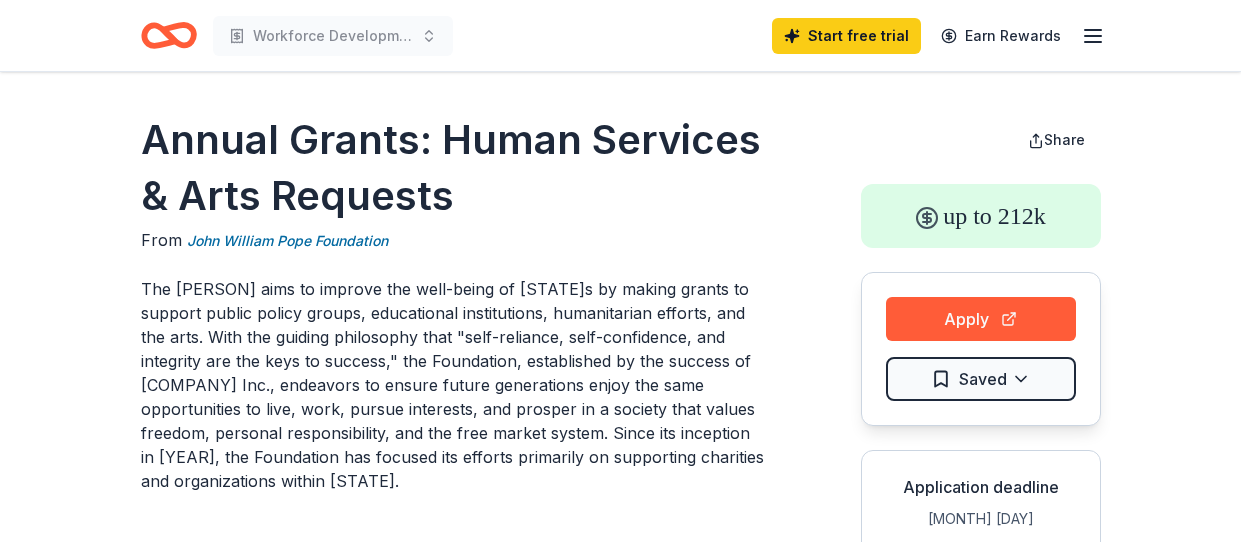 scroll, scrollTop: 0, scrollLeft: 0, axis: both 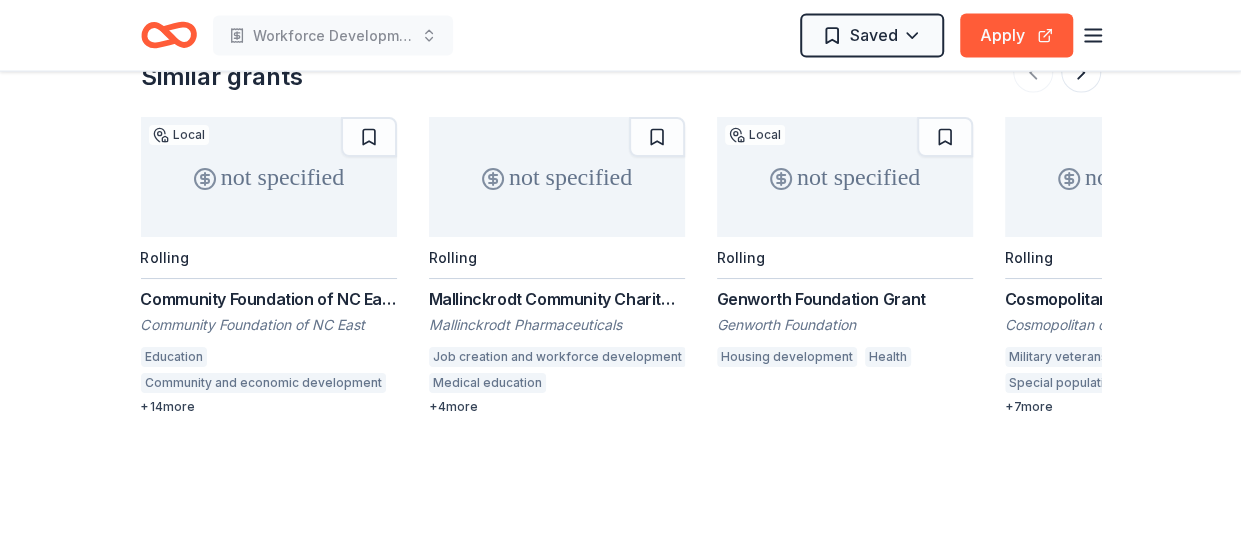 click on "+  4  more" at bounding box center (557, 407) 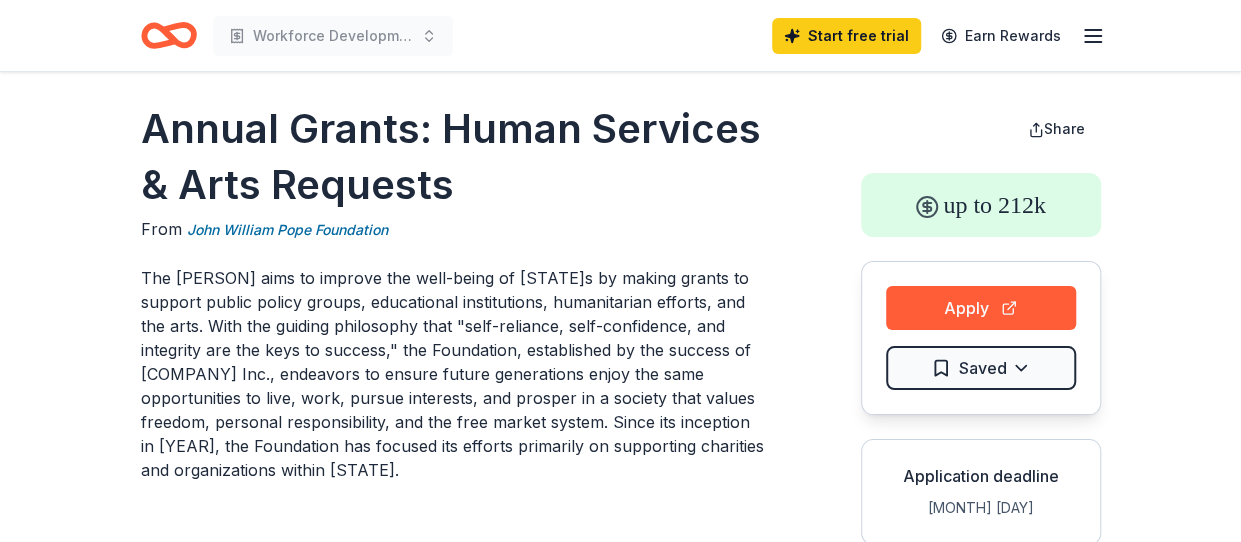 scroll, scrollTop: 0, scrollLeft: 0, axis: both 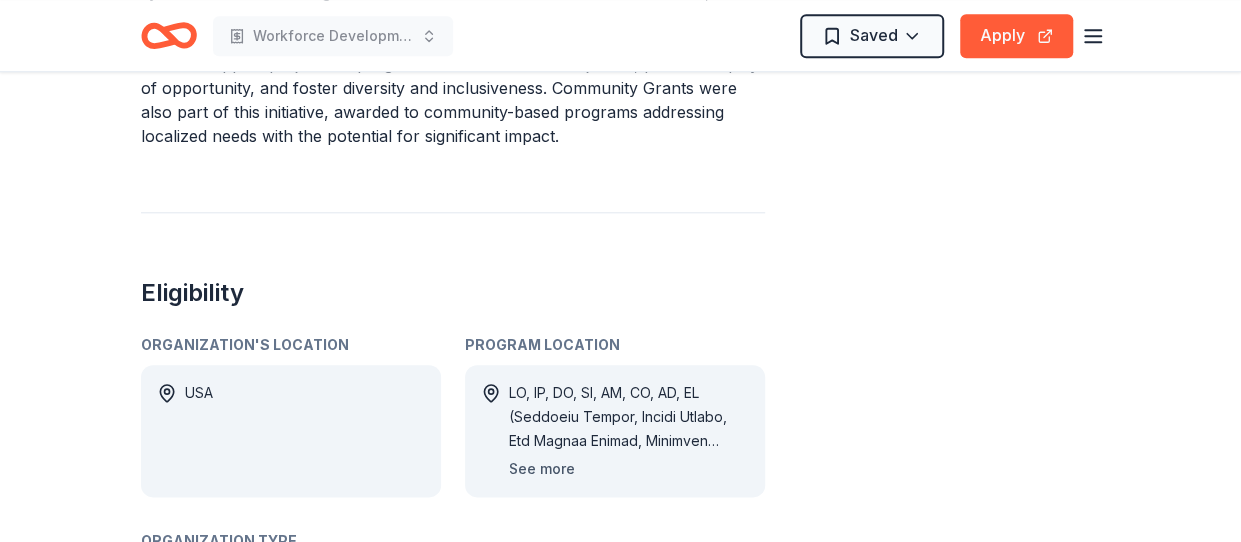 click on "See more" at bounding box center (542, 469) 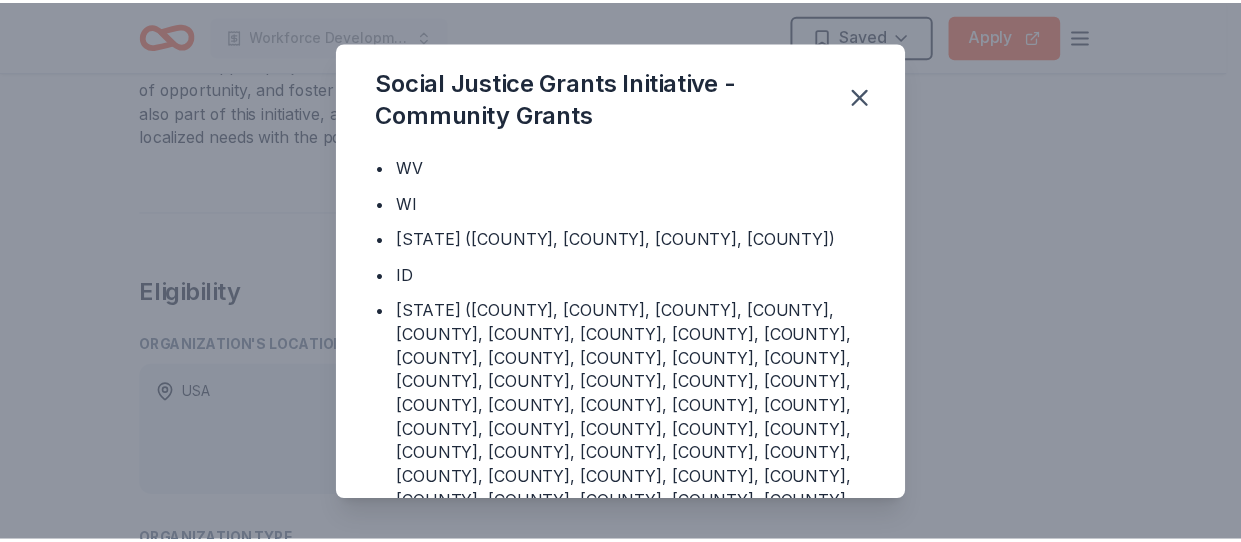 scroll, scrollTop: 0, scrollLeft: 0, axis: both 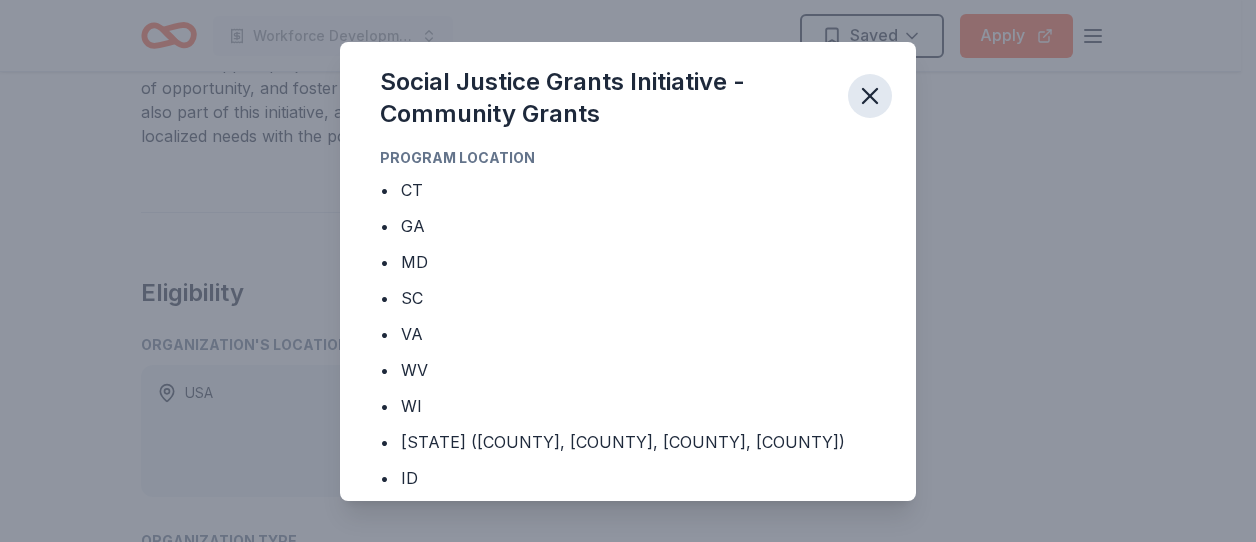 click 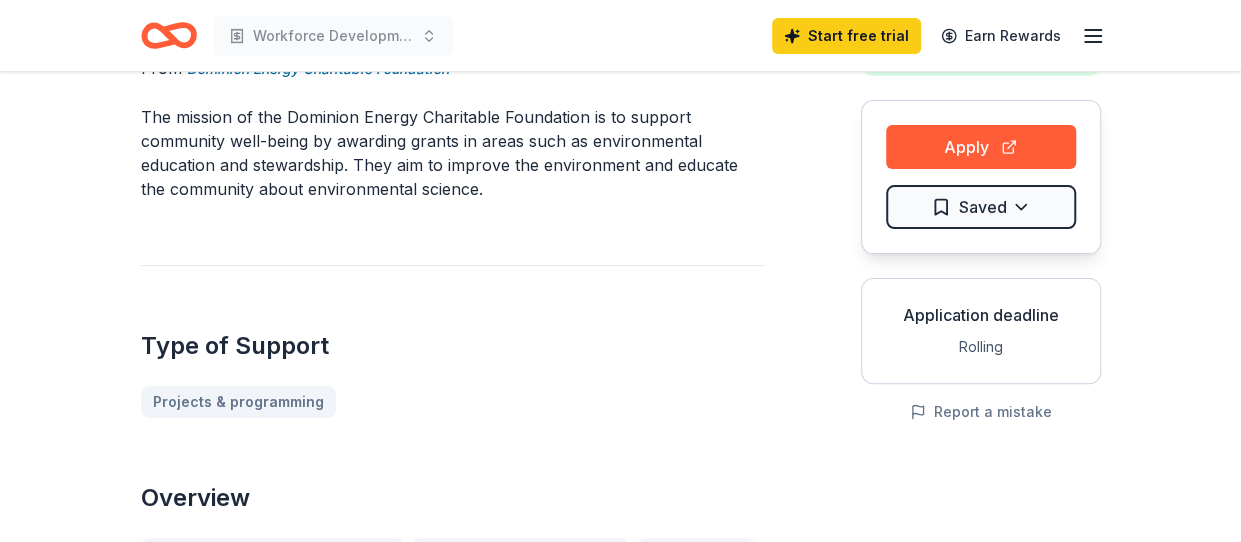 scroll, scrollTop: 0, scrollLeft: 0, axis: both 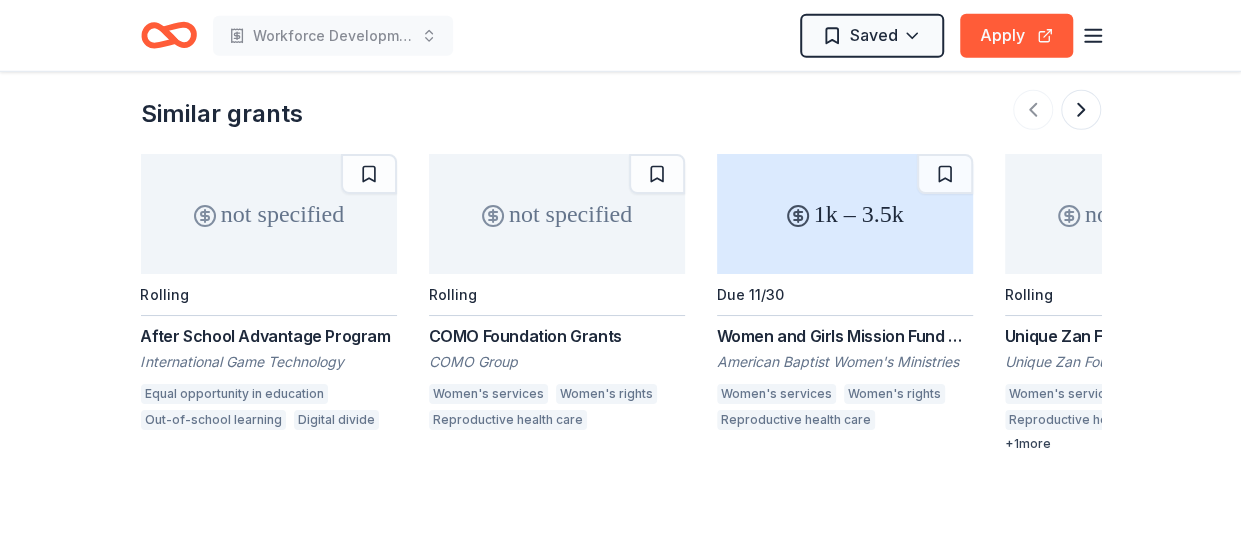 click on "COMO Foundation Grants" at bounding box center [557, 336] 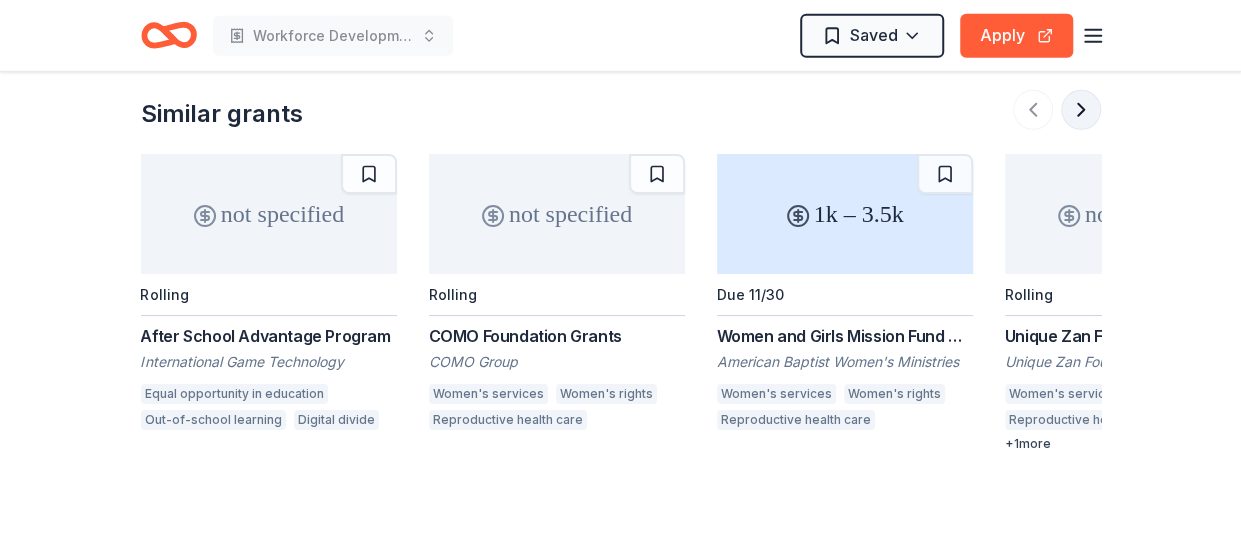 click at bounding box center (1081, 110) 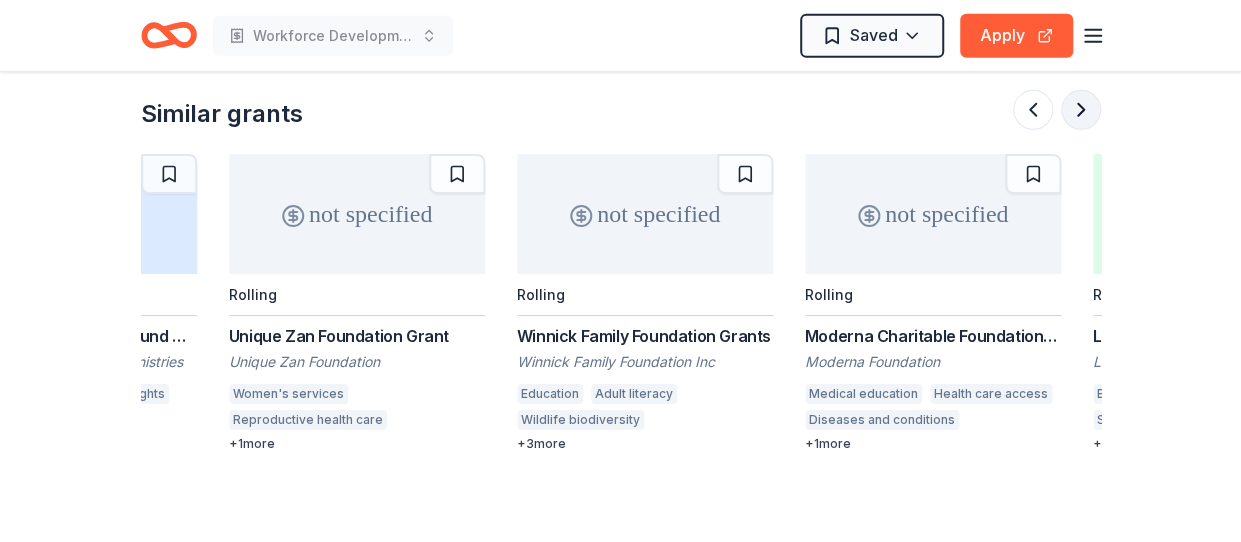 scroll, scrollTop: 0, scrollLeft: 864, axis: horizontal 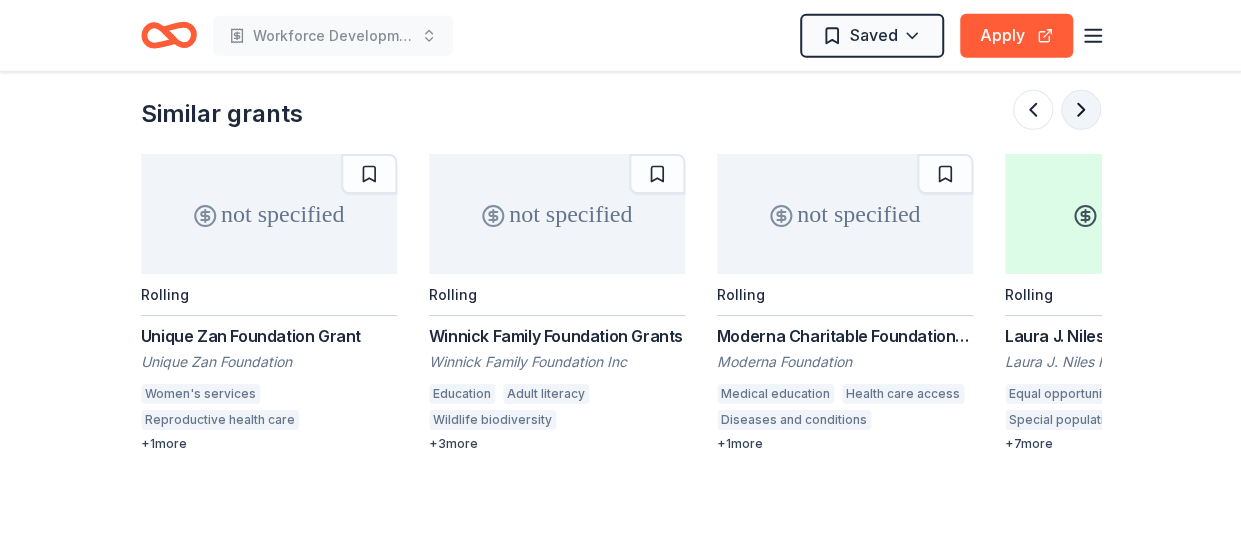 click at bounding box center (1081, 110) 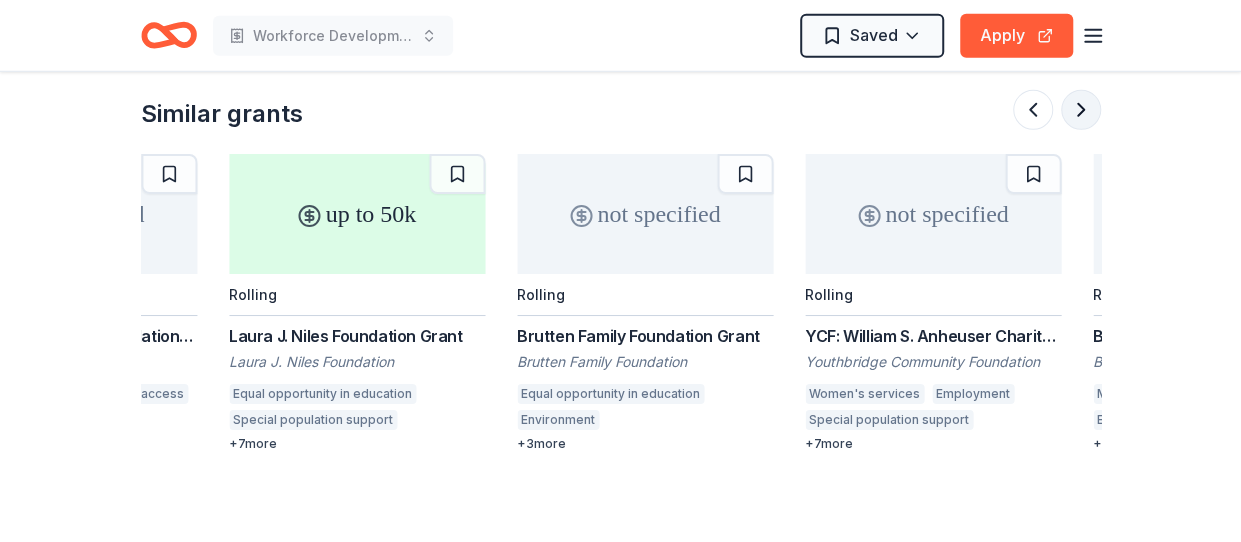 scroll, scrollTop: 0, scrollLeft: 1728, axis: horizontal 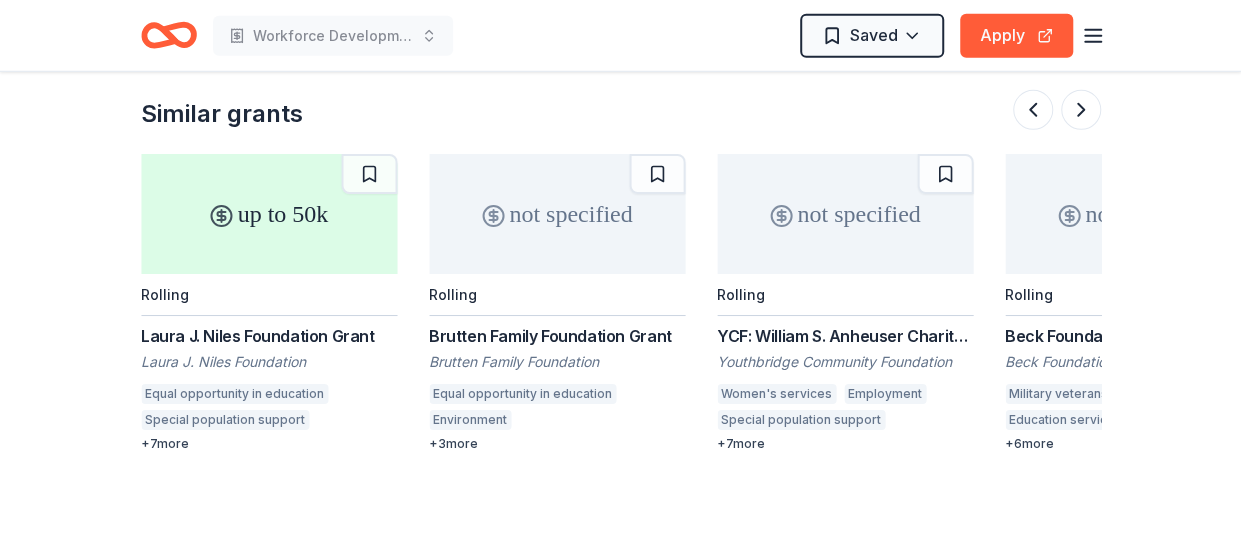 click on "not specified" at bounding box center (845, 214) 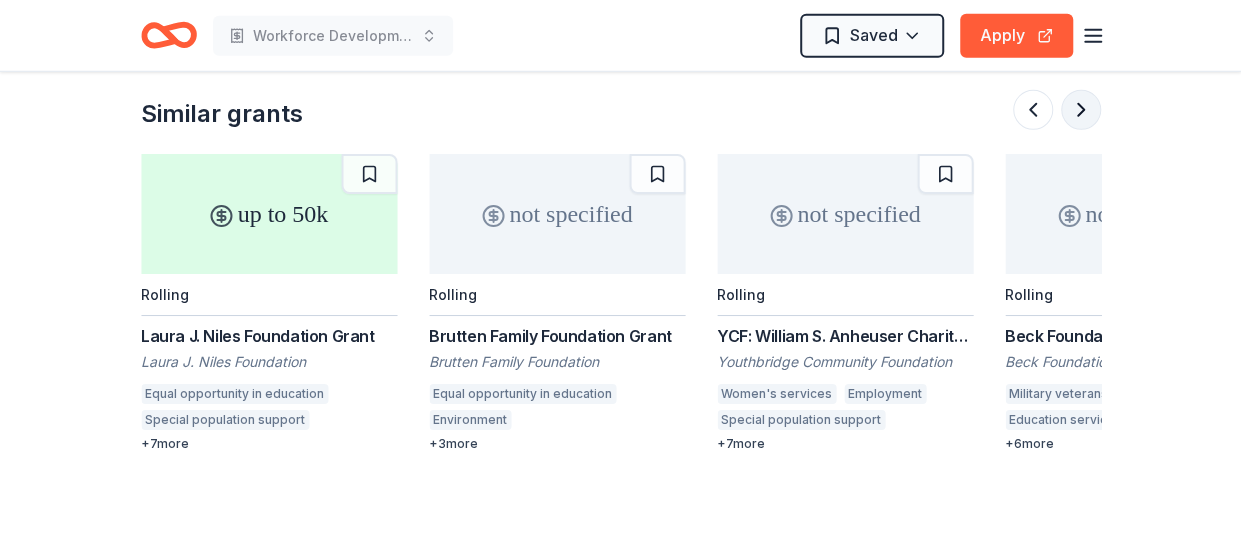 click at bounding box center [1081, 110] 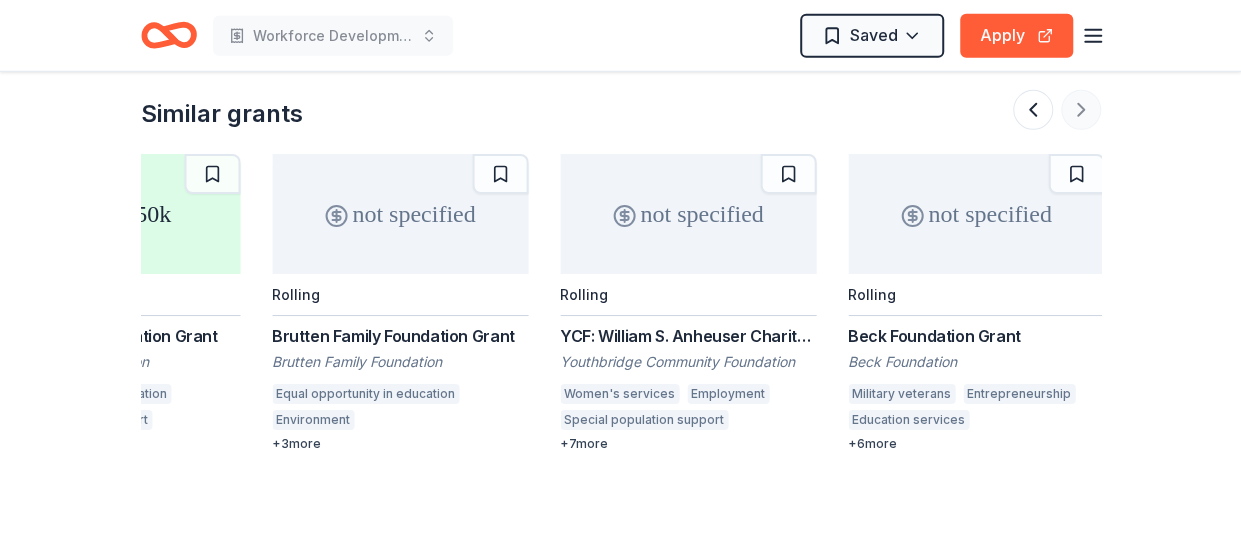 scroll, scrollTop: 0, scrollLeft: 1888, axis: horizontal 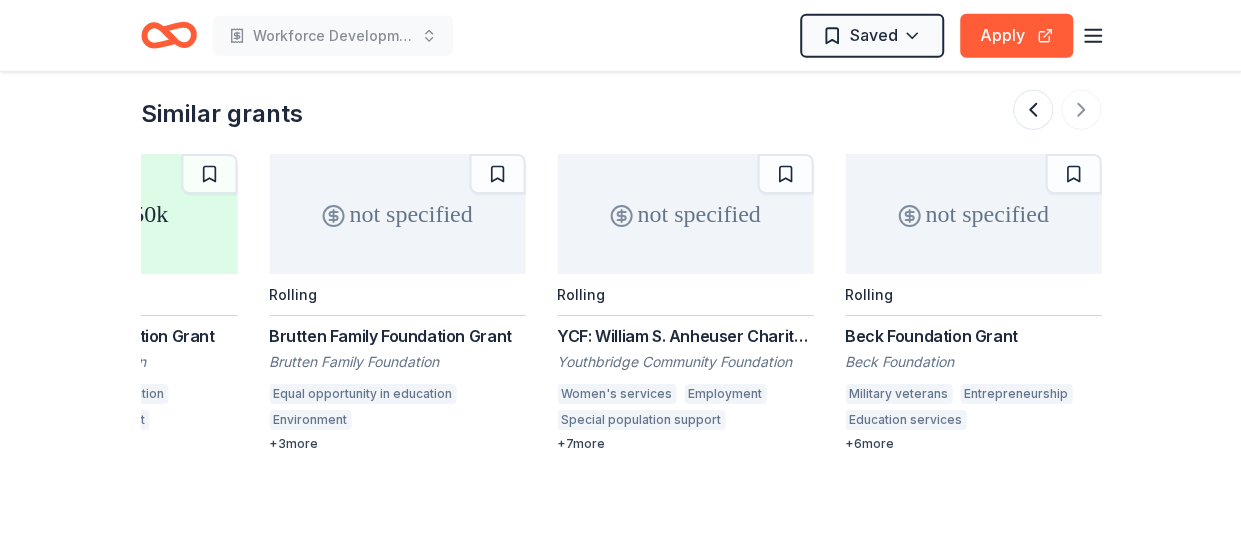click on "+  7  more" at bounding box center (685, 444) 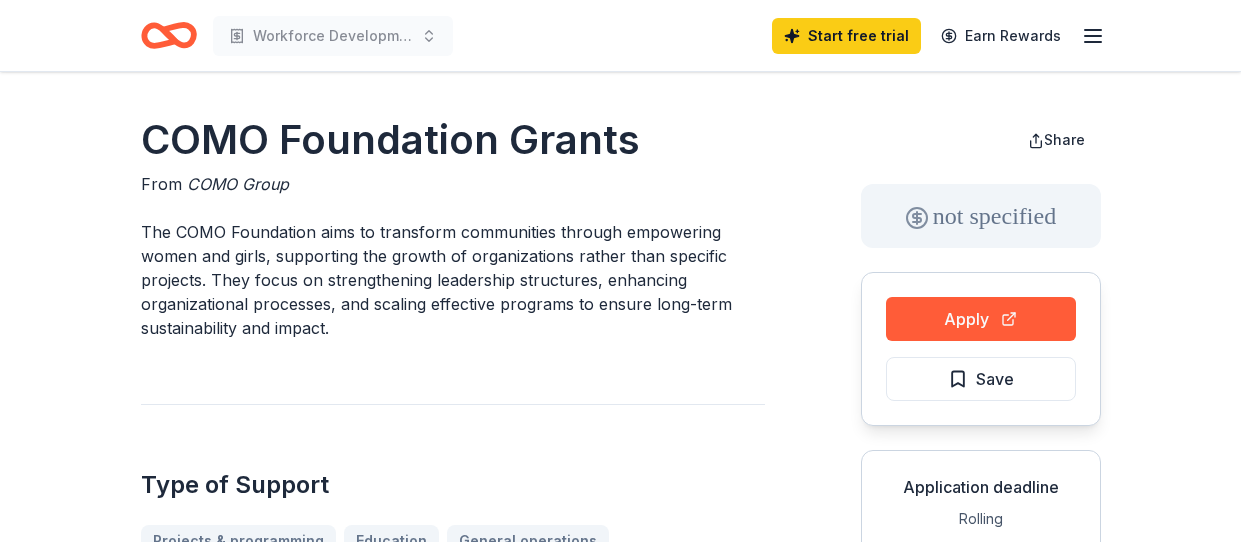 scroll, scrollTop: 0, scrollLeft: 0, axis: both 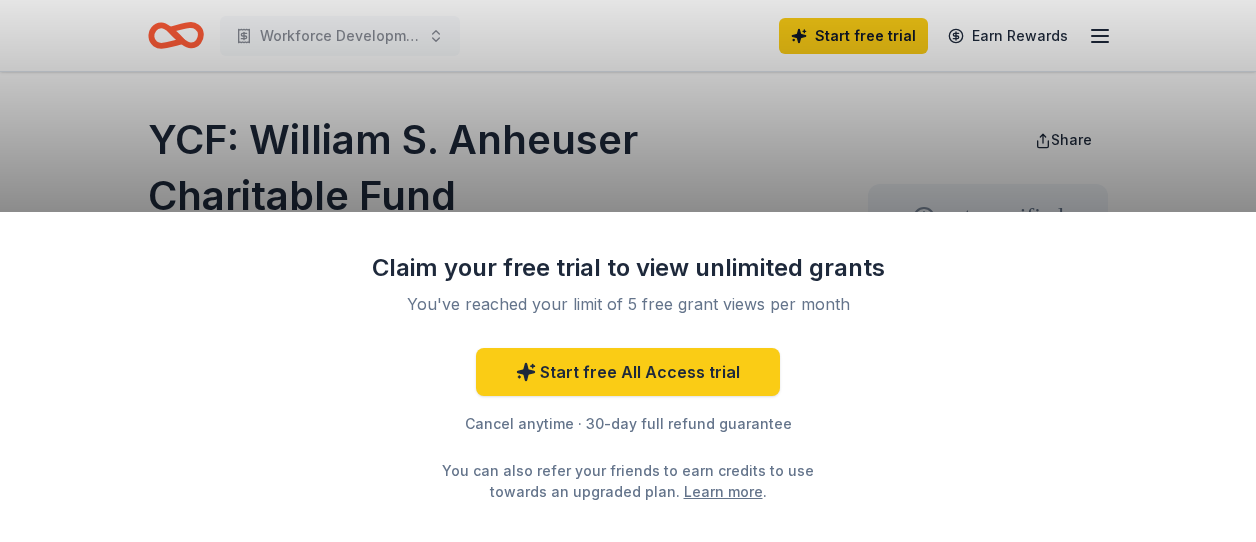 click on "Claim your free trial to view unlimited grants You've reached your limit of 5 free grant views per month Start free All Access trial Cancel anytime · 30-day full refund guarantee You can also refer your friends to earn credits to use towards an upgraded plan.   Learn more ." at bounding box center [628, 271] 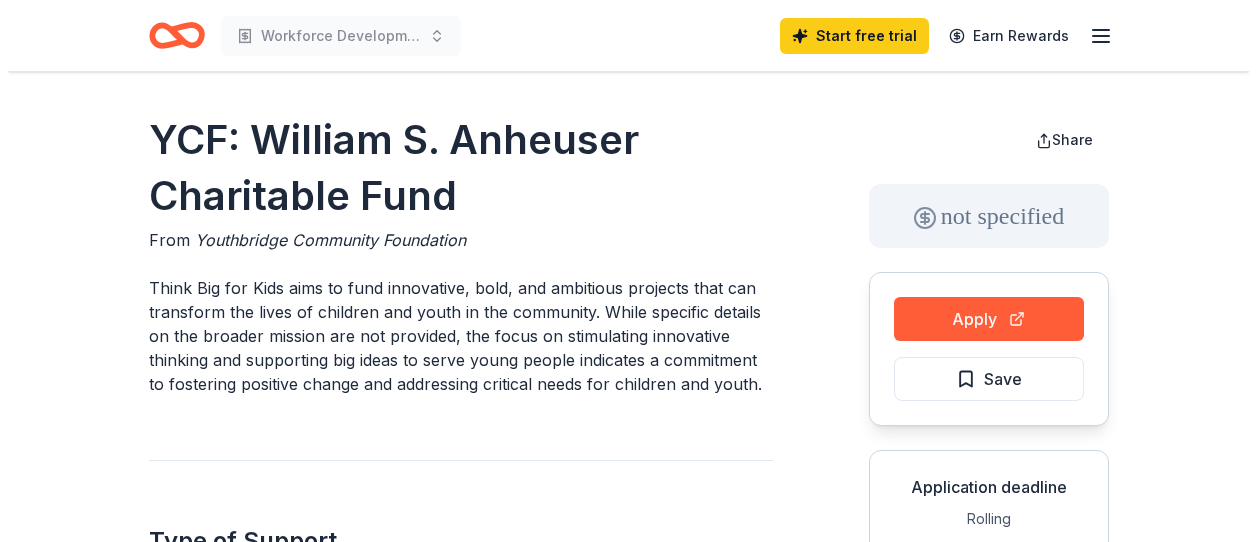 scroll, scrollTop: 0, scrollLeft: 0, axis: both 